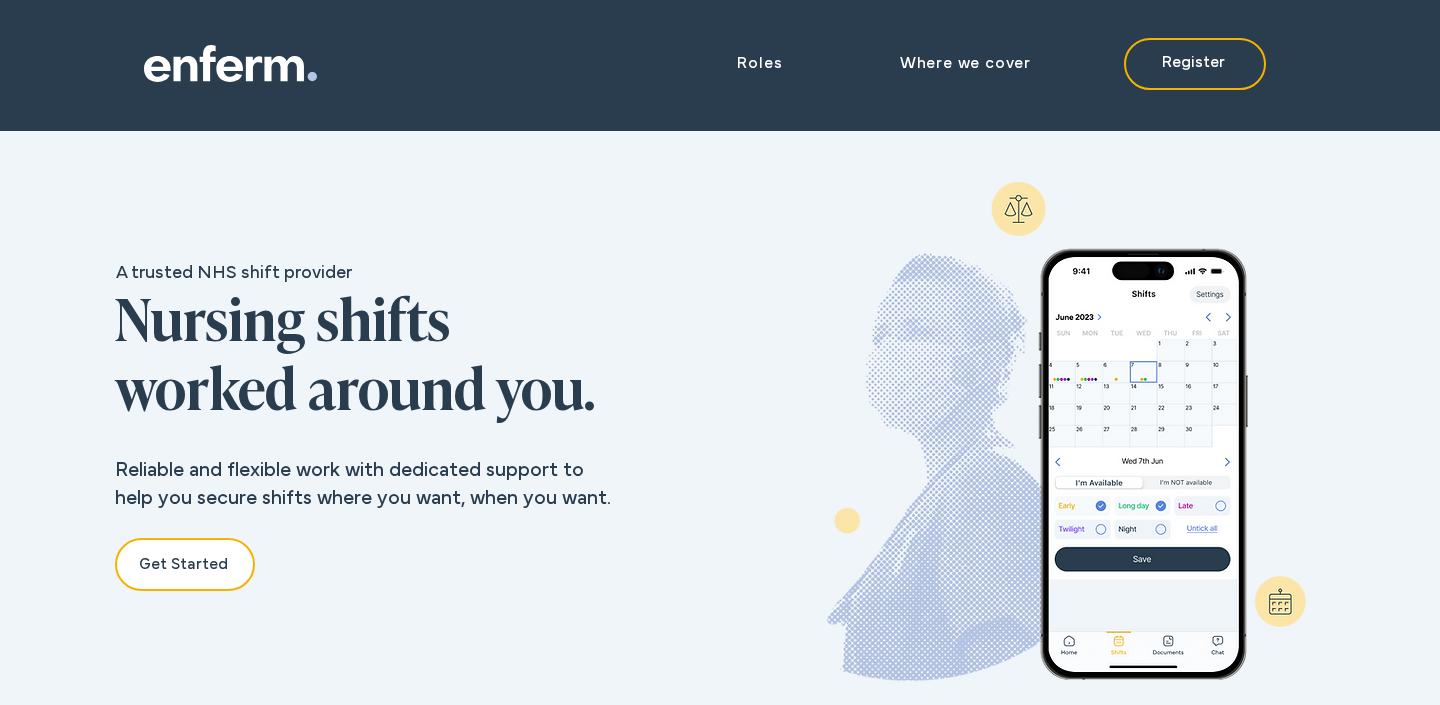 scroll, scrollTop: 3267, scrollLeft: 0, axis: vertical 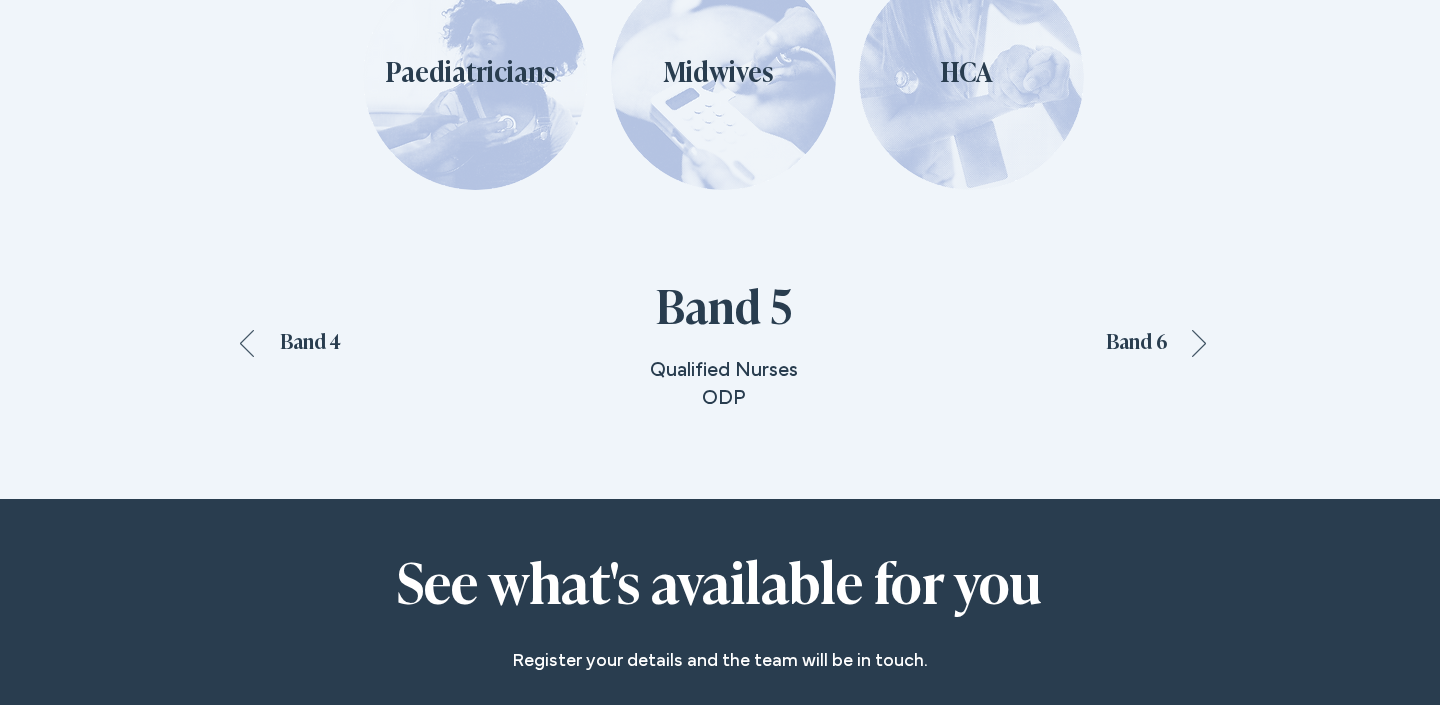 click at bounding box center (723, 345) 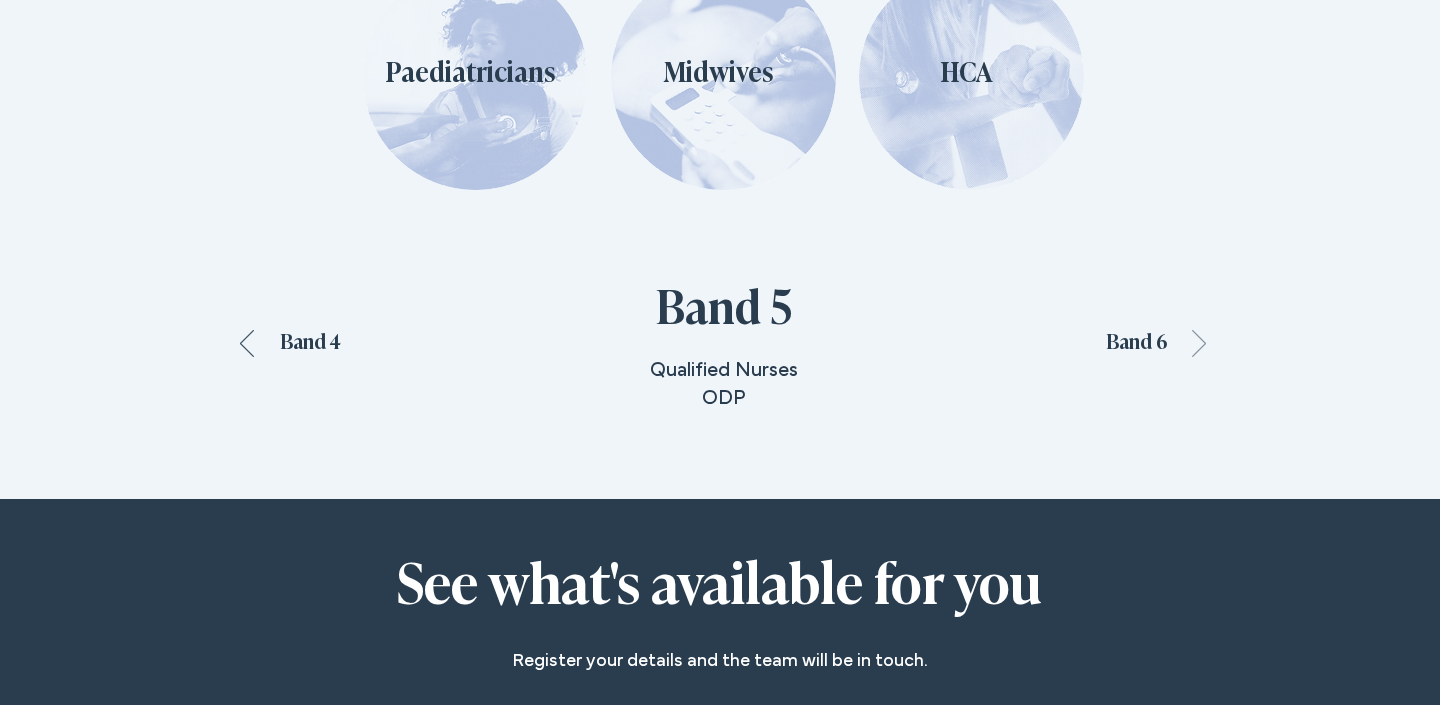 click 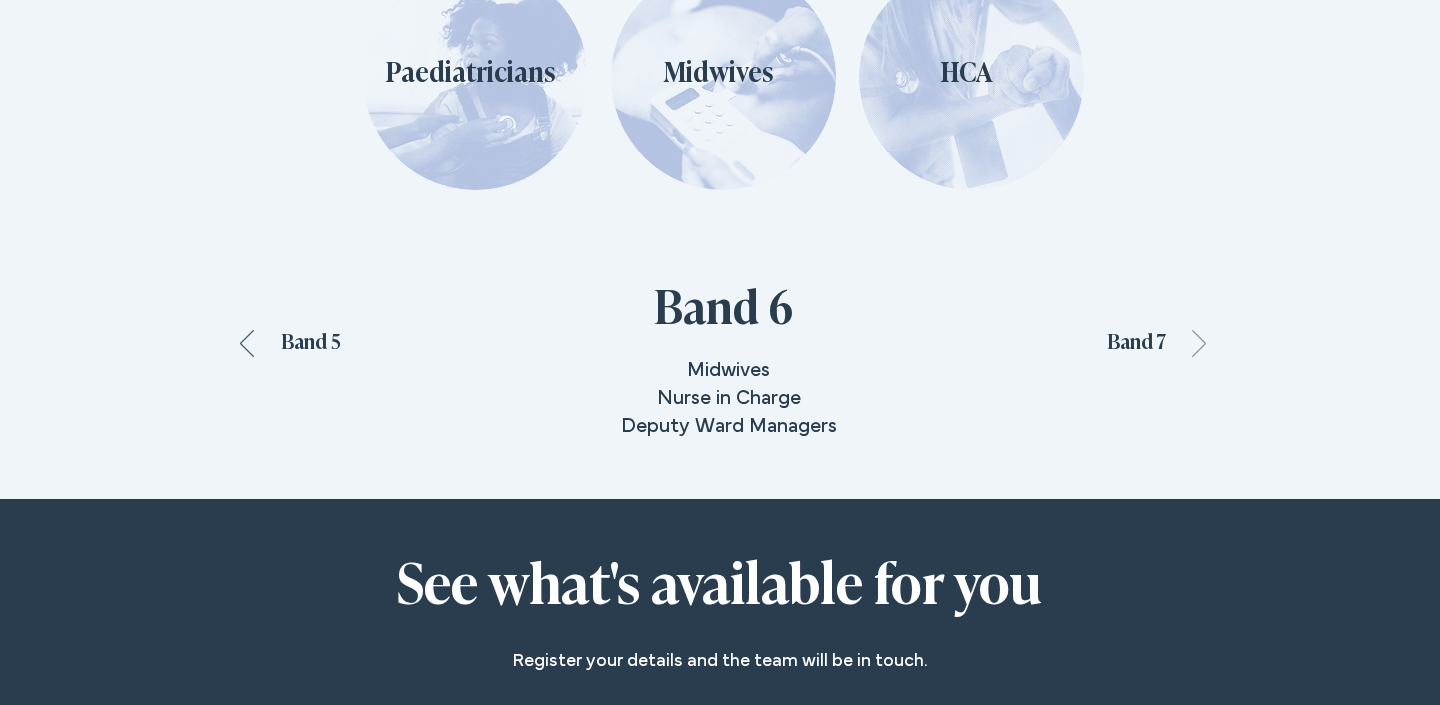 click 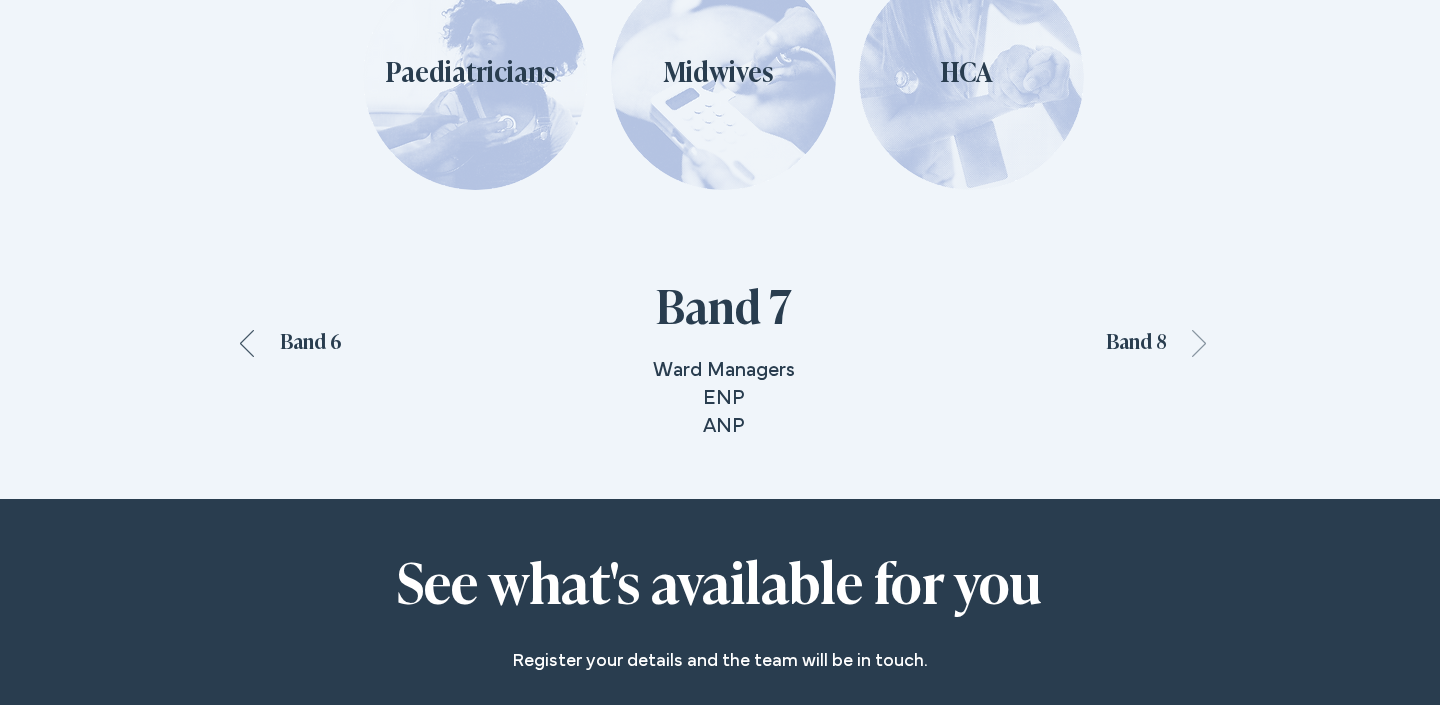 click 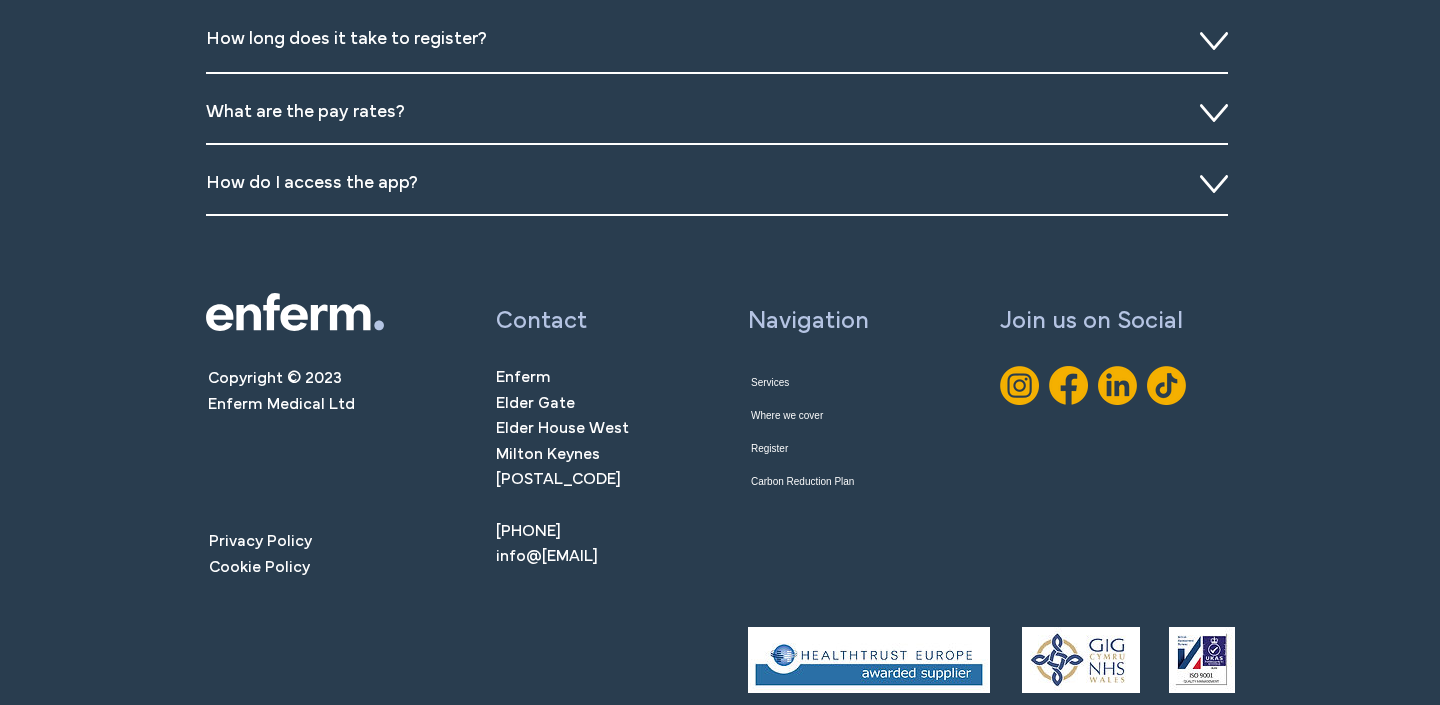 scroll, scrollTop: 7215, scrollLeft: 0, axis: vertical 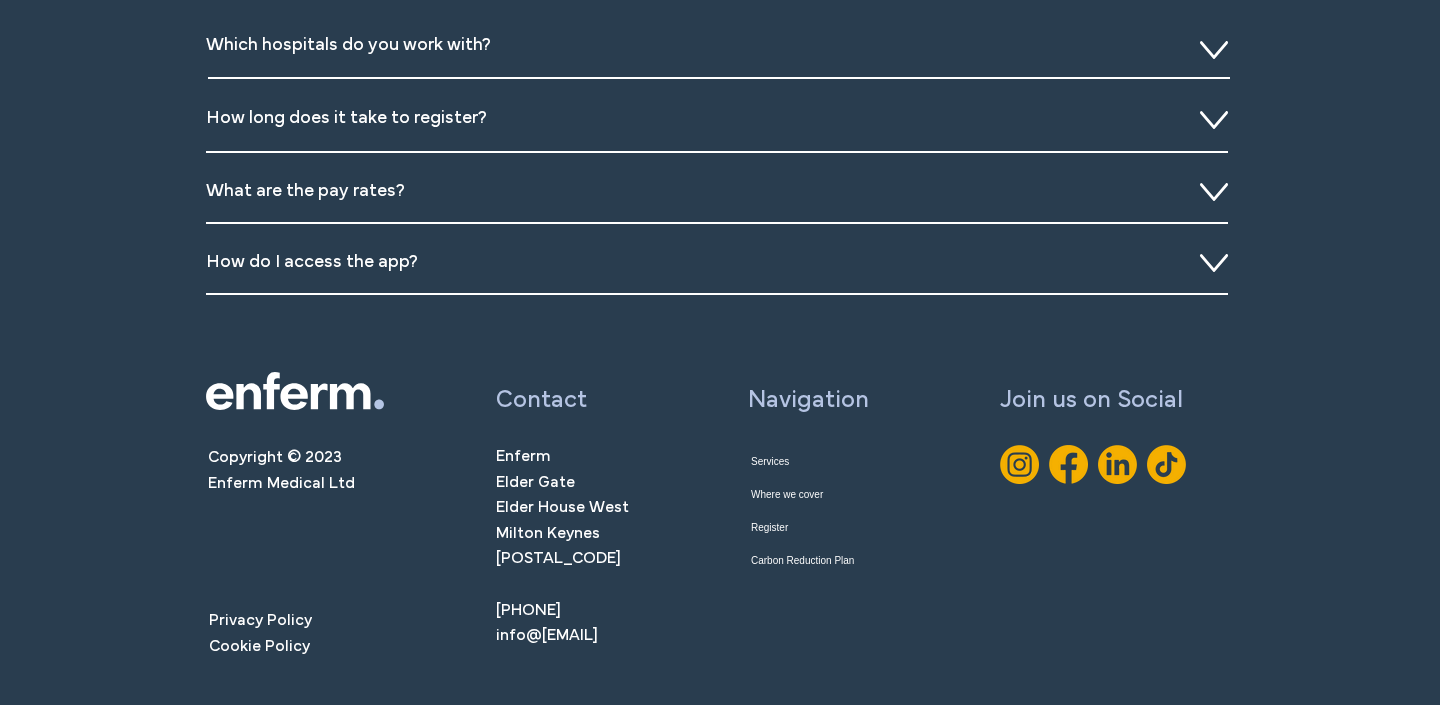 click 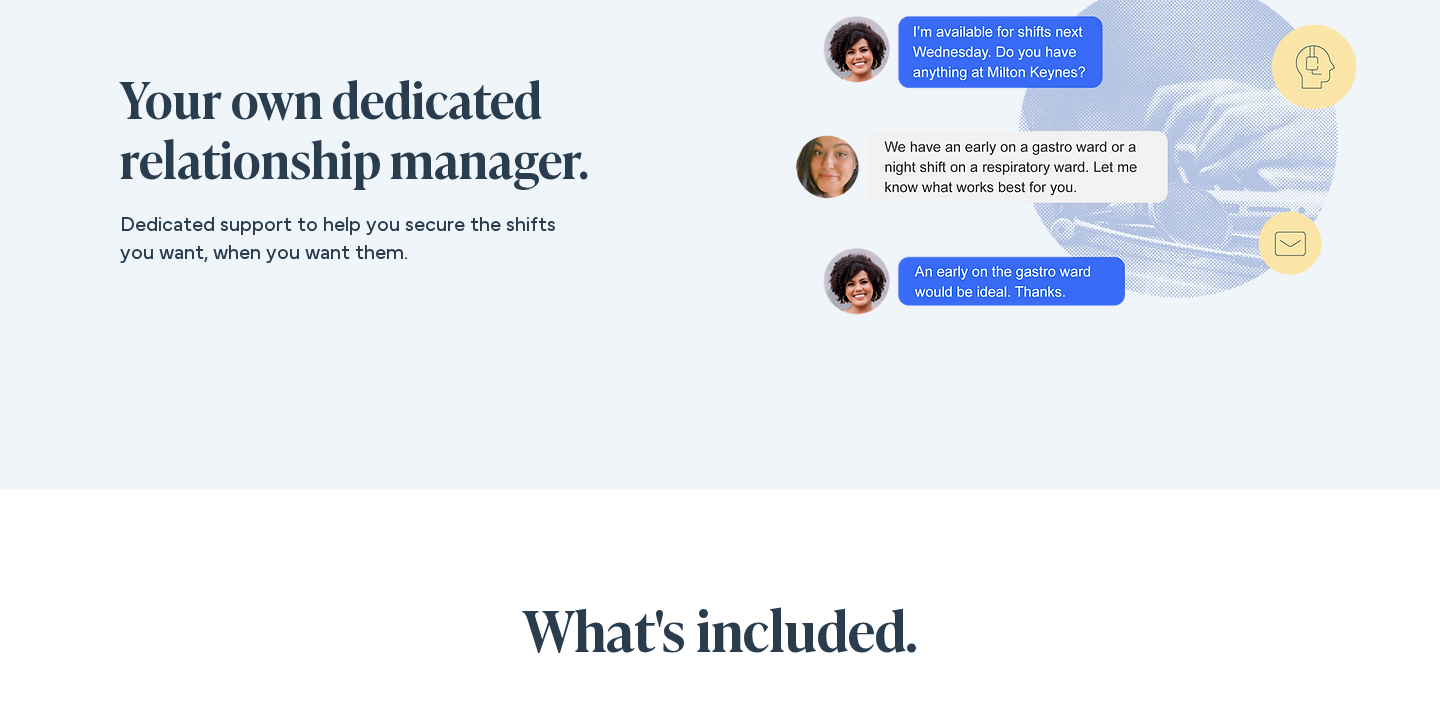 scroll, scrollTop: 4087, scrollLeft: 0, axis: vertical 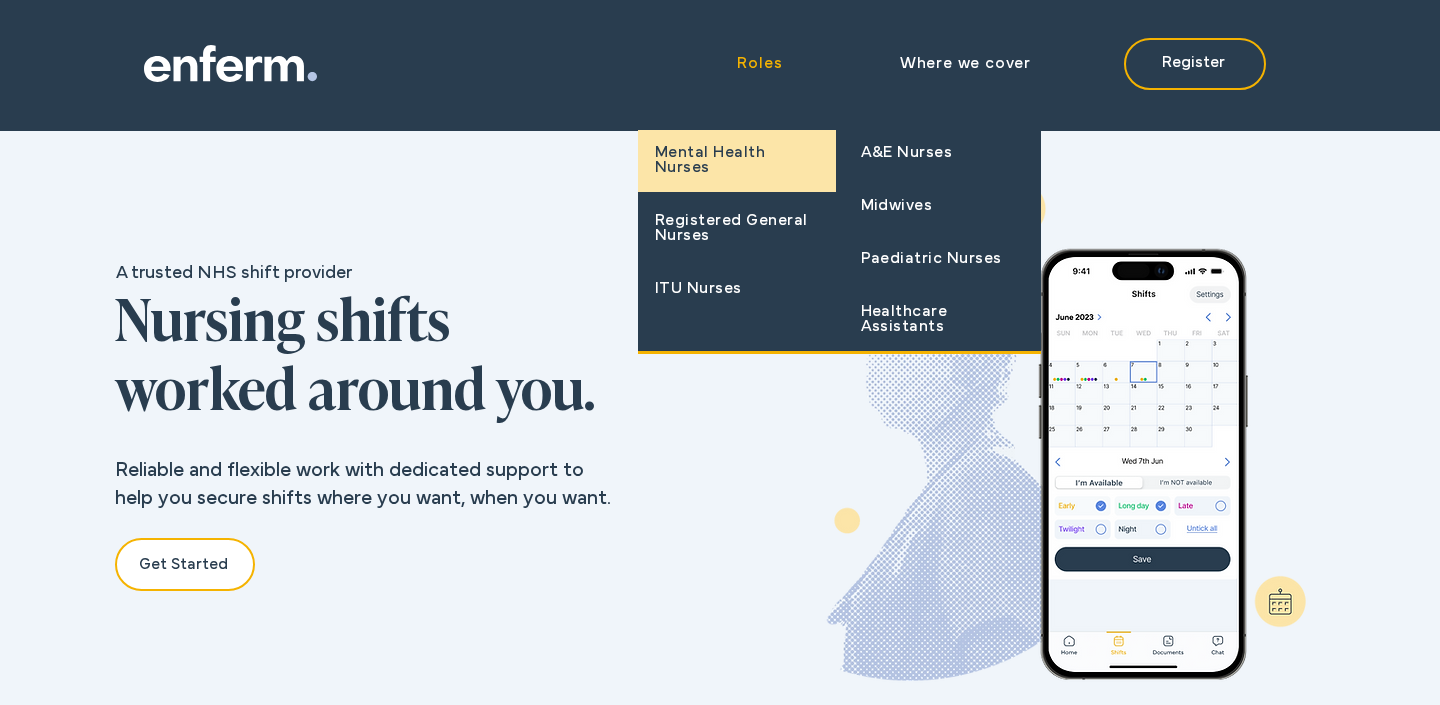 click on "Mental Health Nurses" at bounding box center [737, 161] 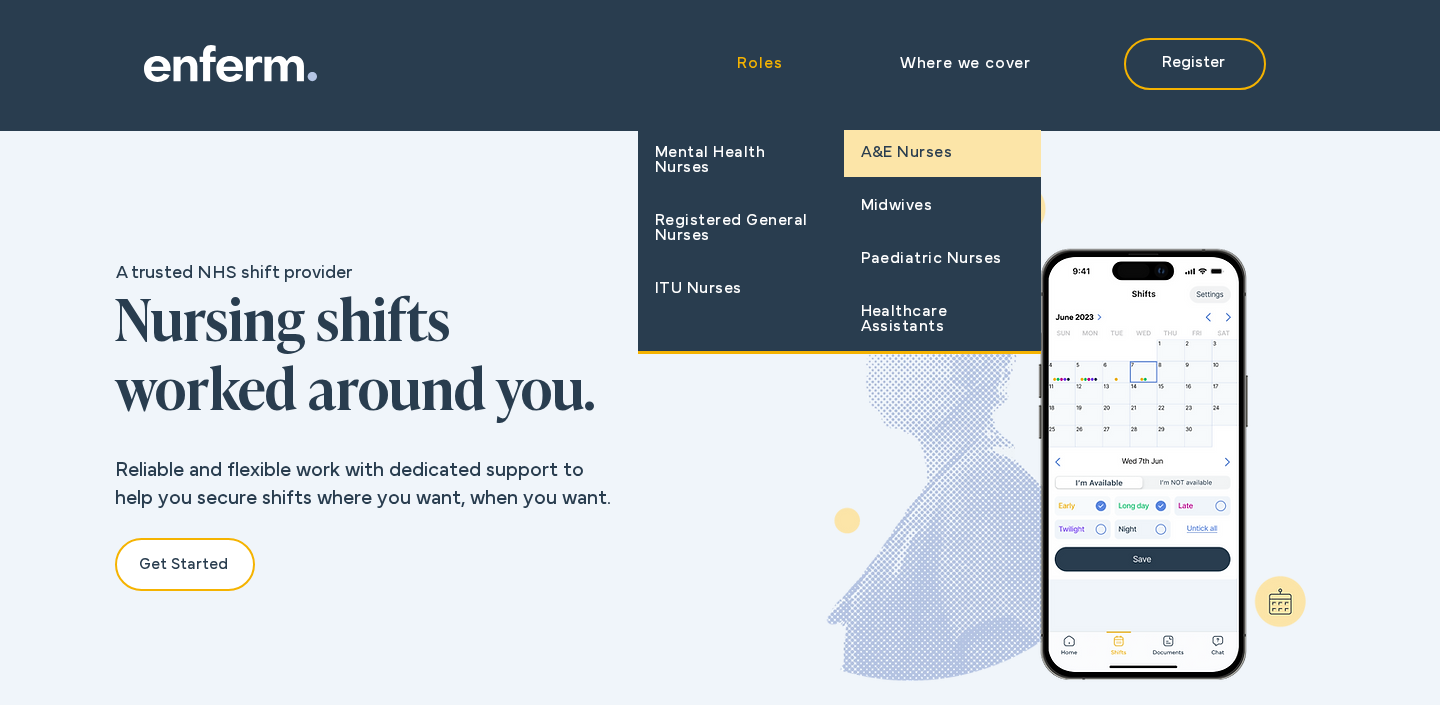 click on "A&E Nurses" at bounding box center [943, 153] 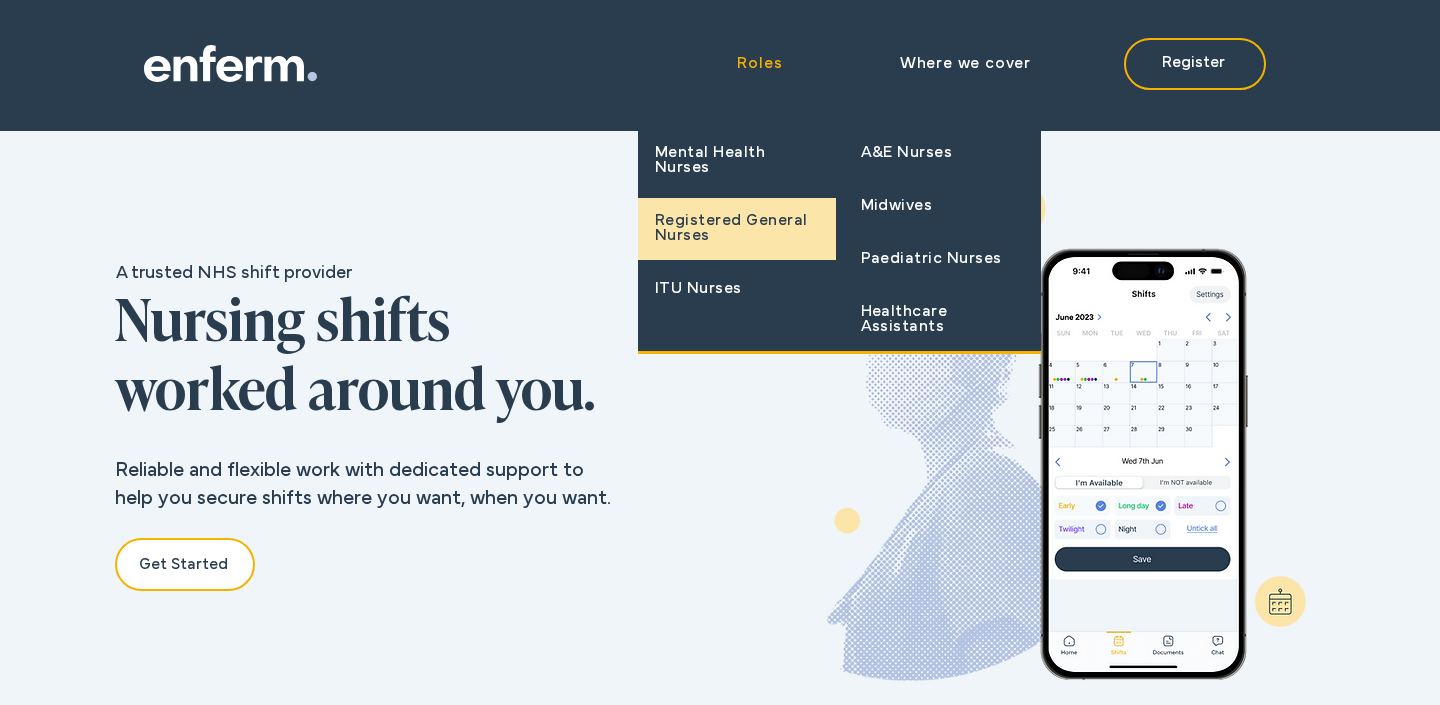 click on "Registered General Nurses" at bounding box center (737, 229) 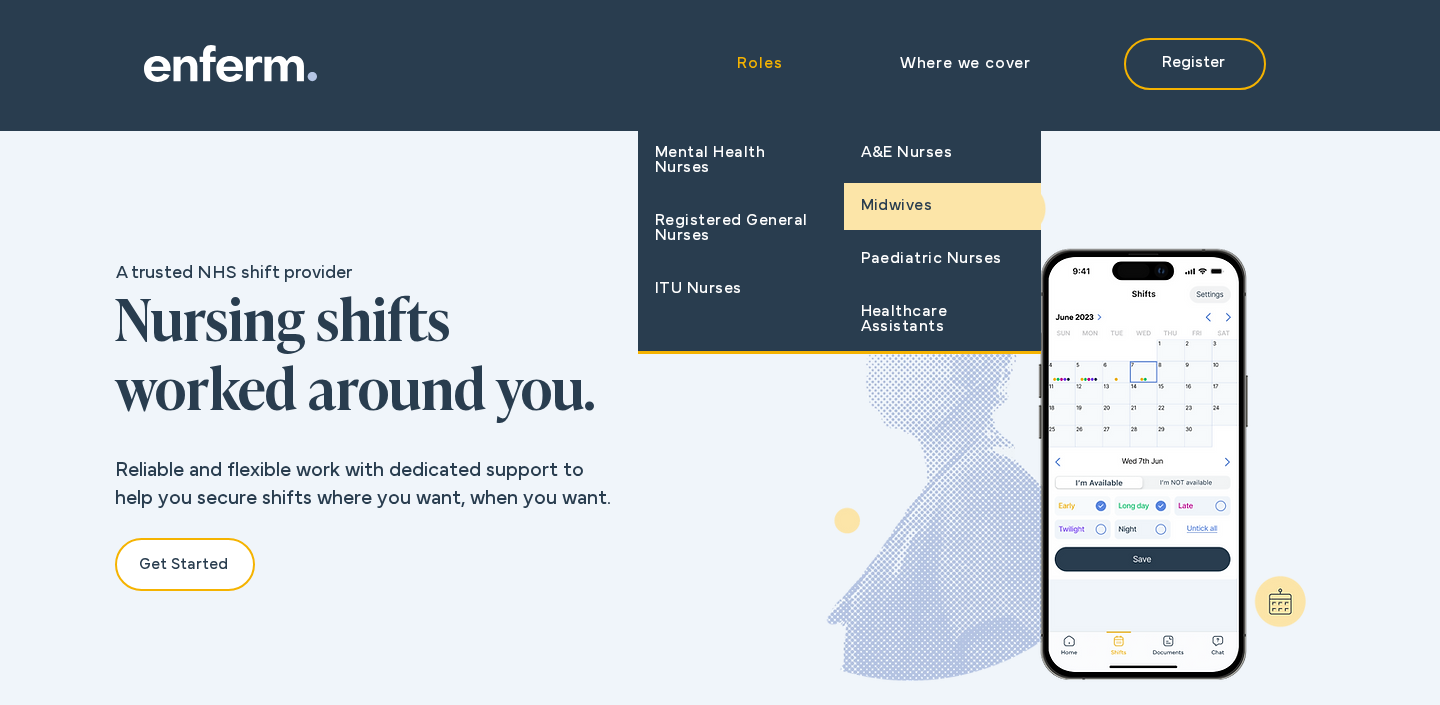 click on "Midwives" at bounding box center (897, 206) 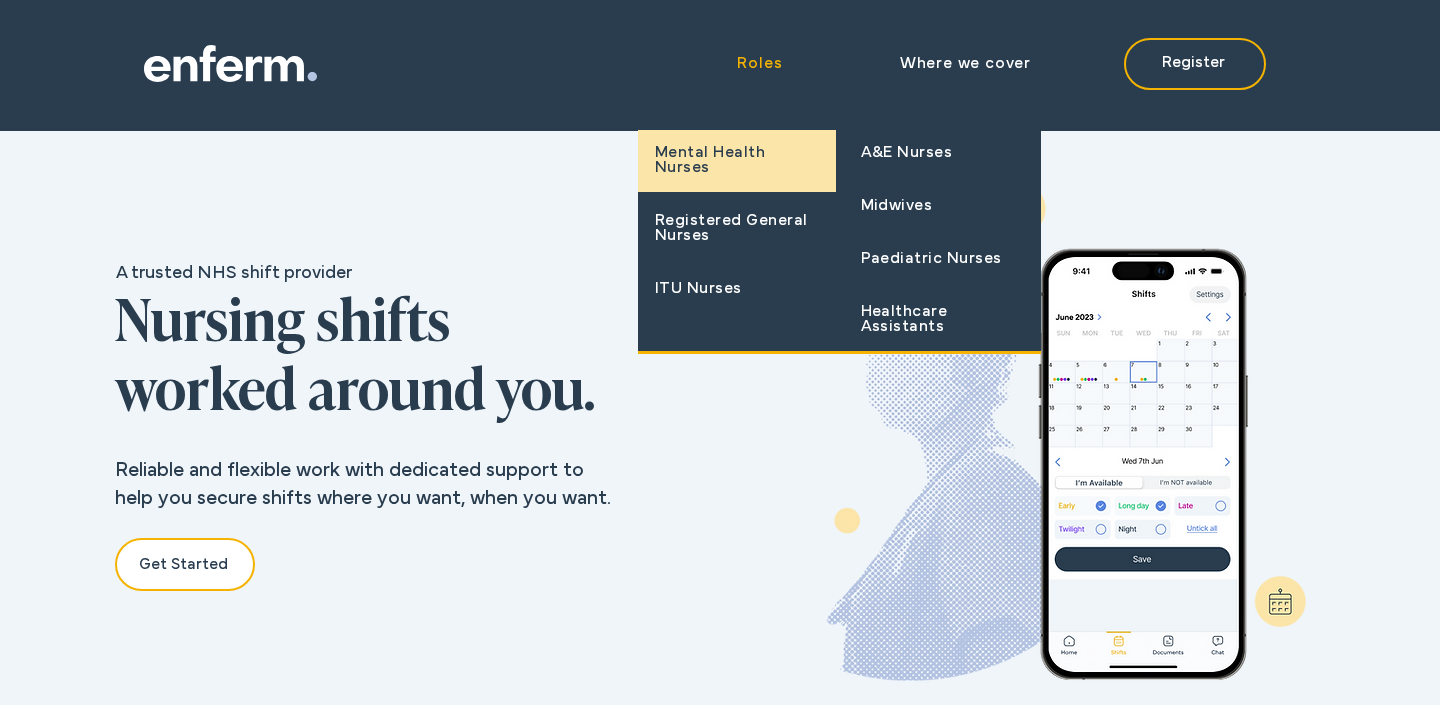 click on "Mental Health Nurses" at bounding box center [737, 161] 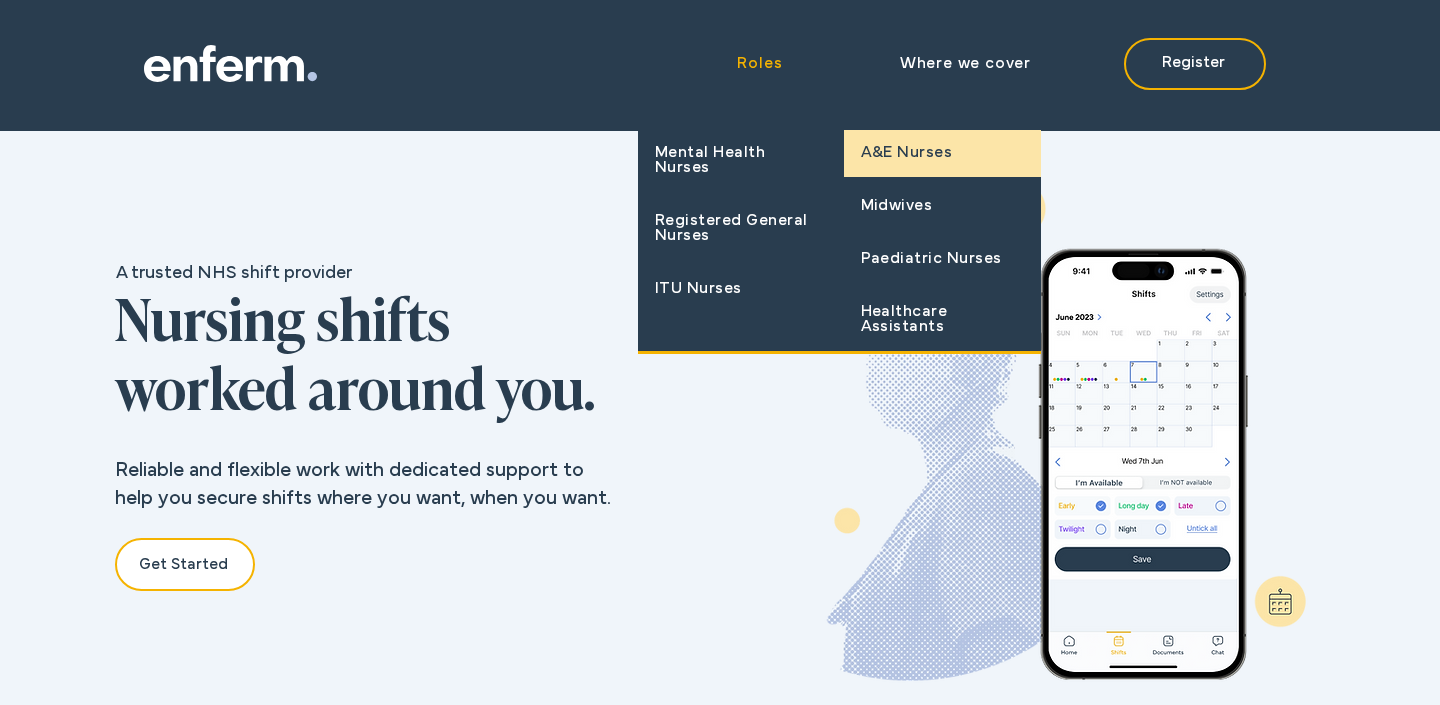 click on "A&E Nurses" at bounding box center (907, 153) 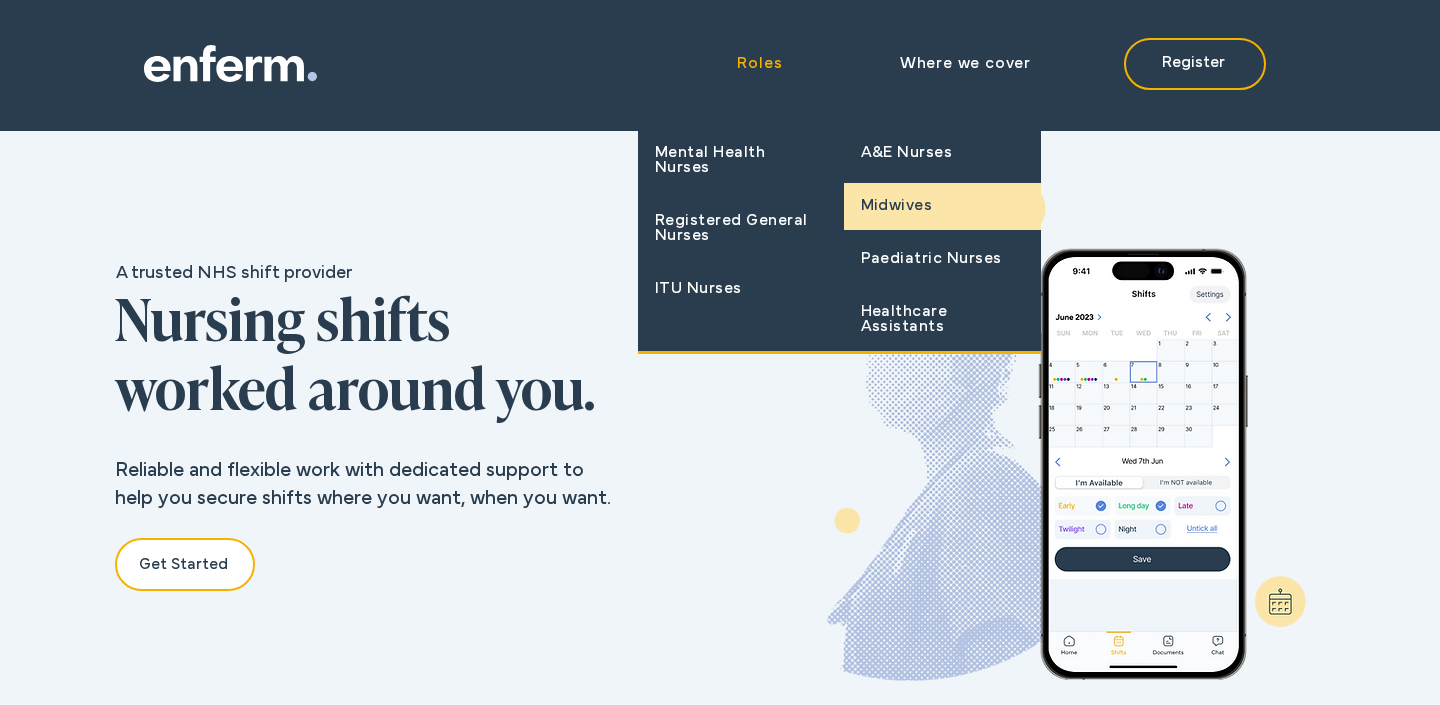 click on "Midwives" at bounding box center [943, 206] 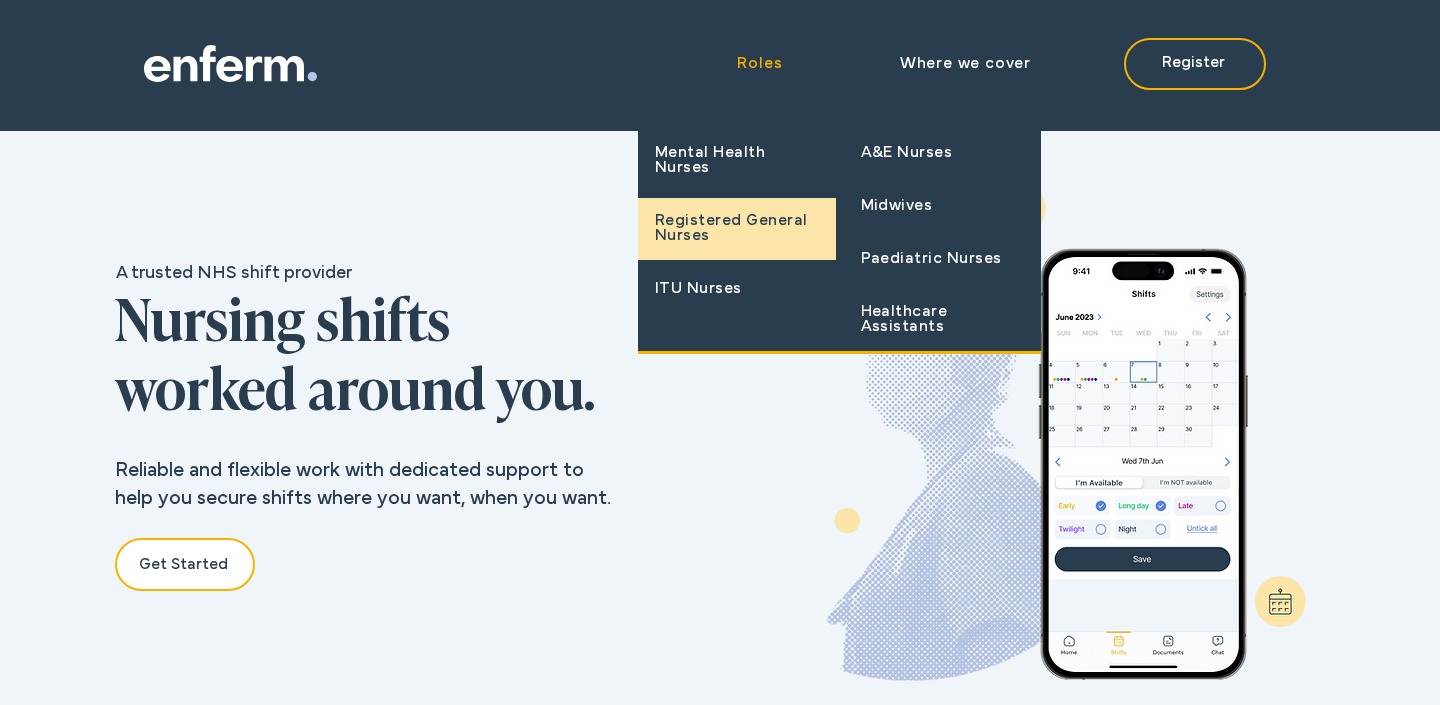 click on "Registered General Nurses" at bounding box center (737, 229) 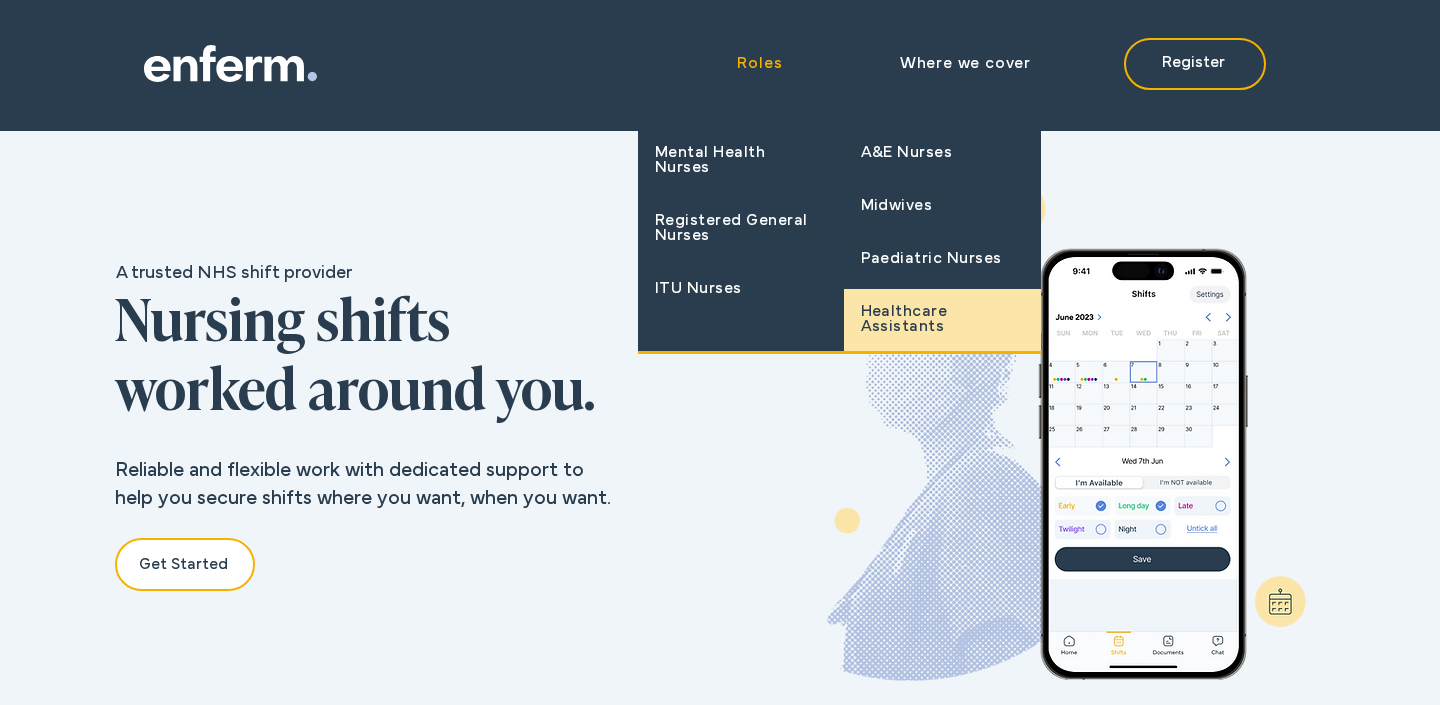 click on "Healthcare Assistants" at bounding box center (943, 320) 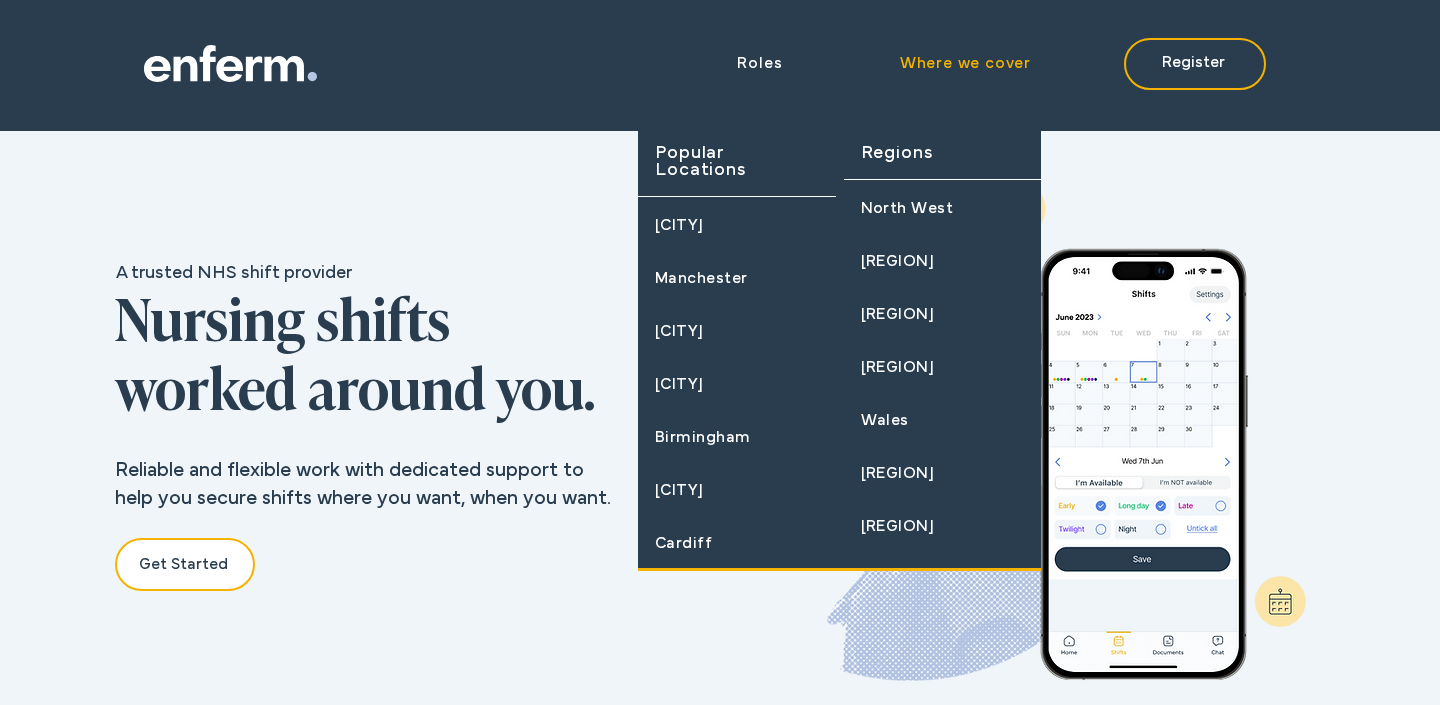 click on "Where we cover" at bounding box center [965, 64] 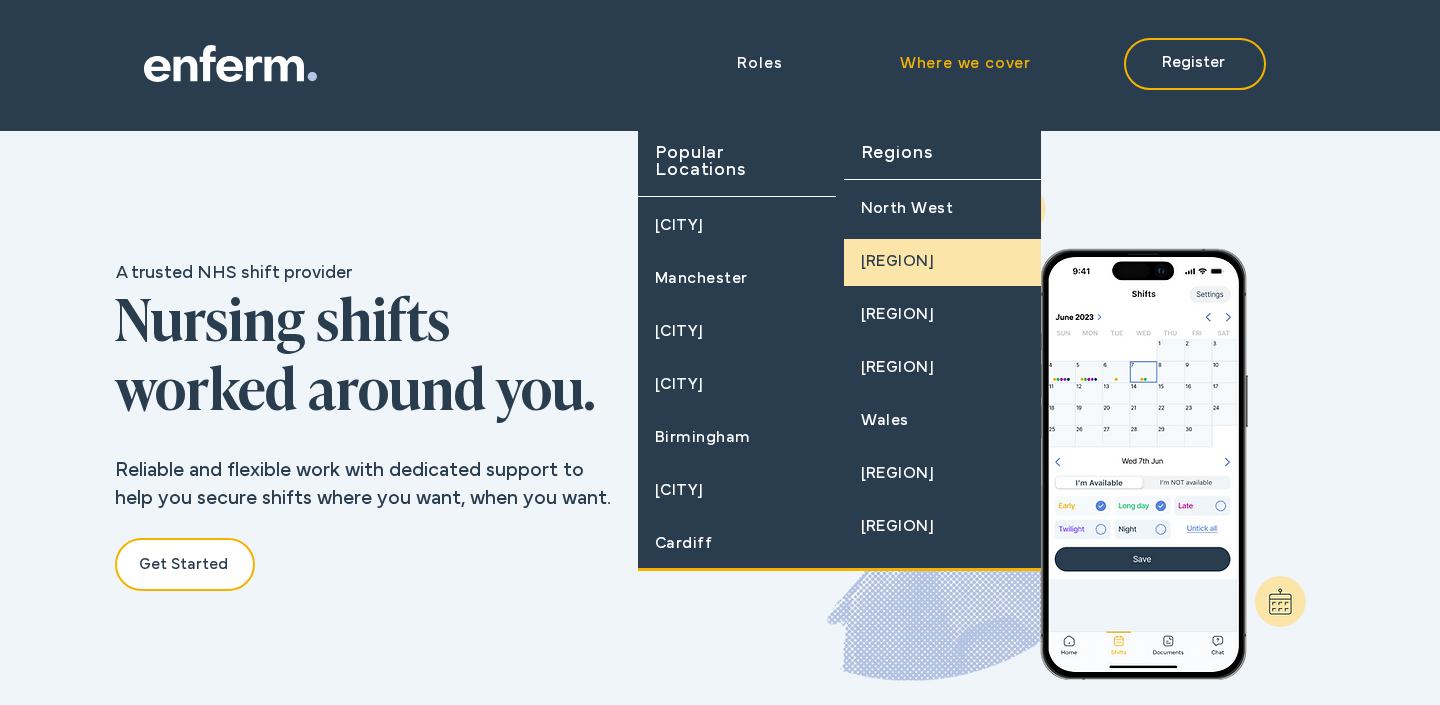 click on "[REGION]" at bounding box center (943, 262) 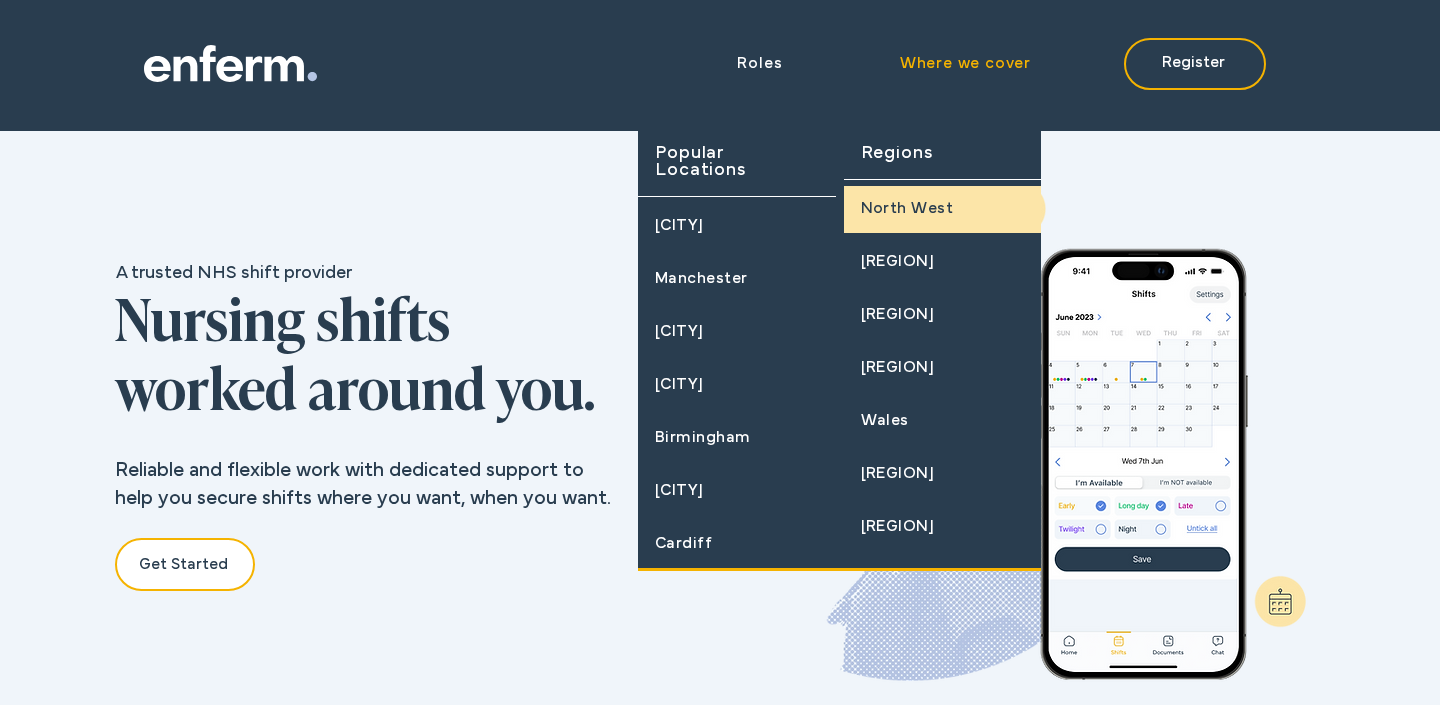 click on "North West" at bounding box center (943, 209) 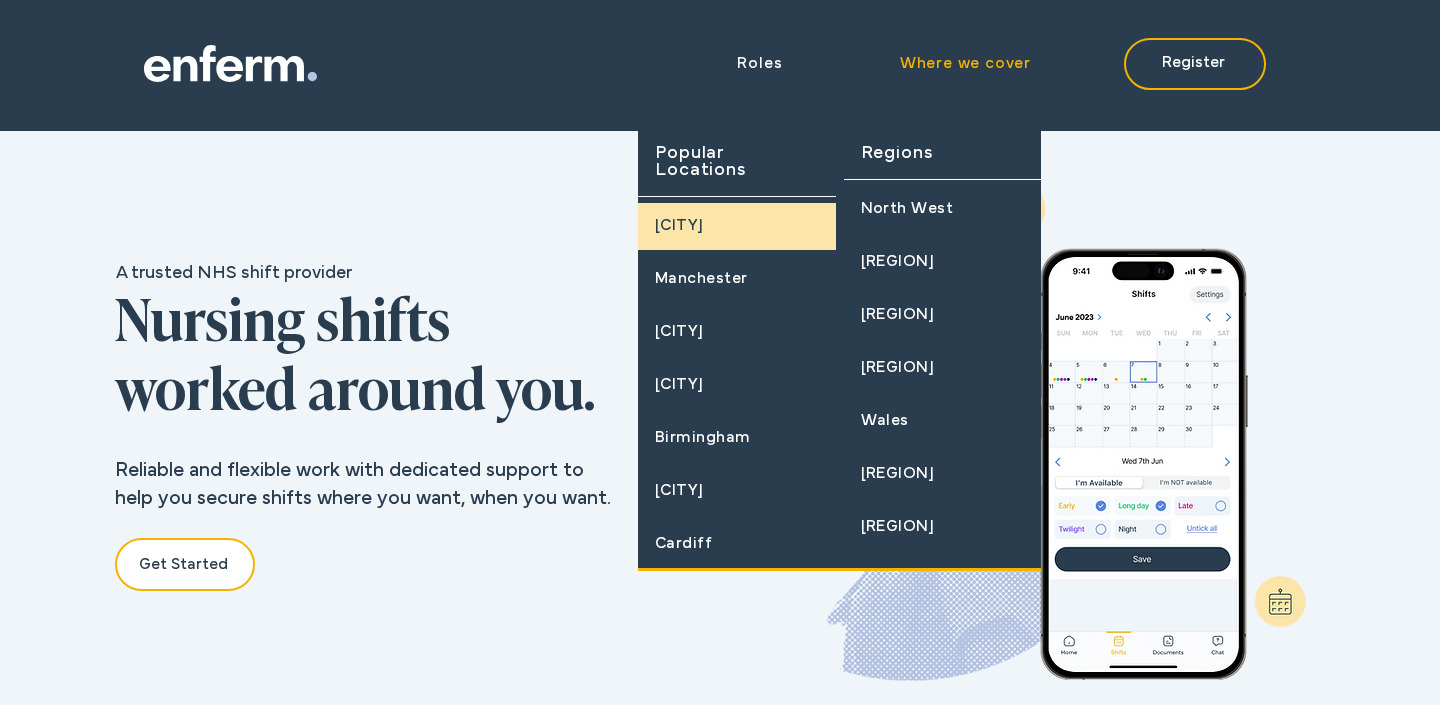 click on "[CITY]" at bounding box center (737, 226) 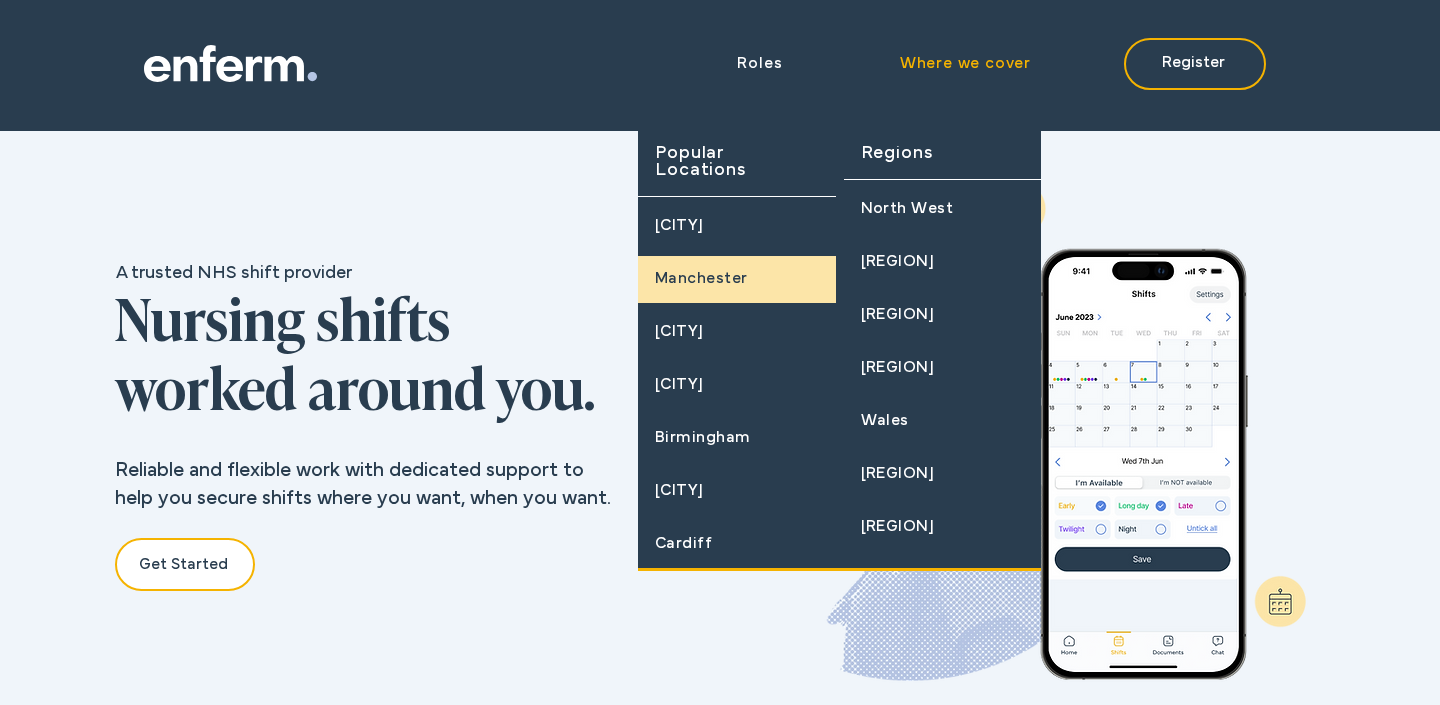 click on "Manchester" at bounding box center (737, 279) 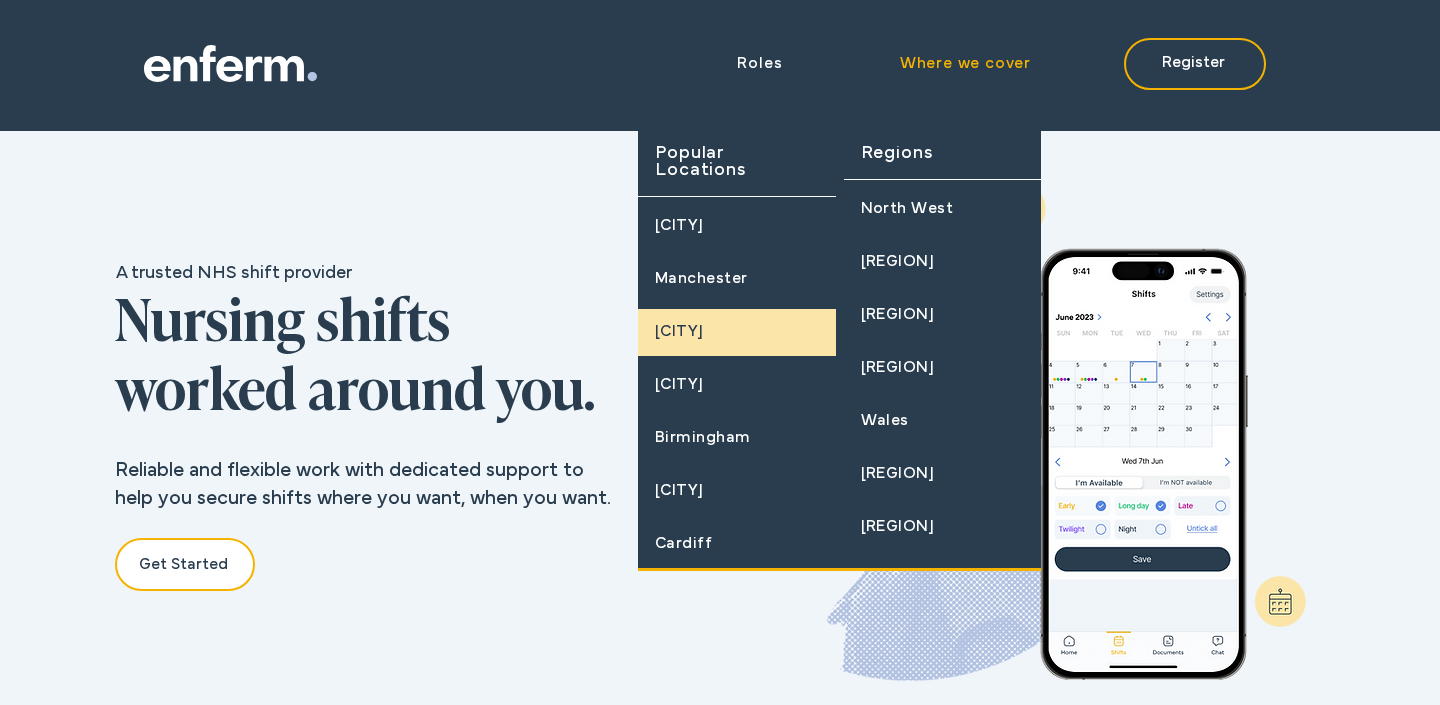 click on "[CITY]" at bounding box center [737, 332] 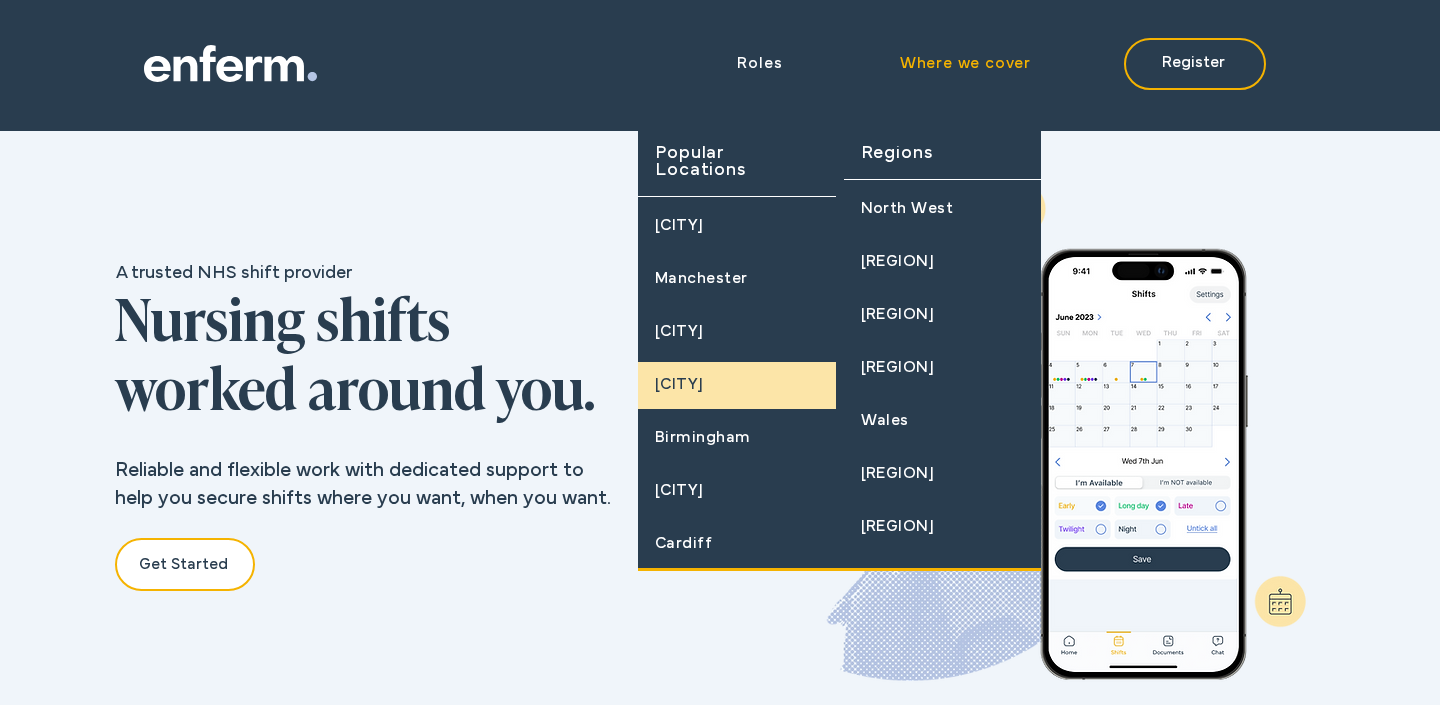 click on "[CITY]" at bounding box center (679, 385) 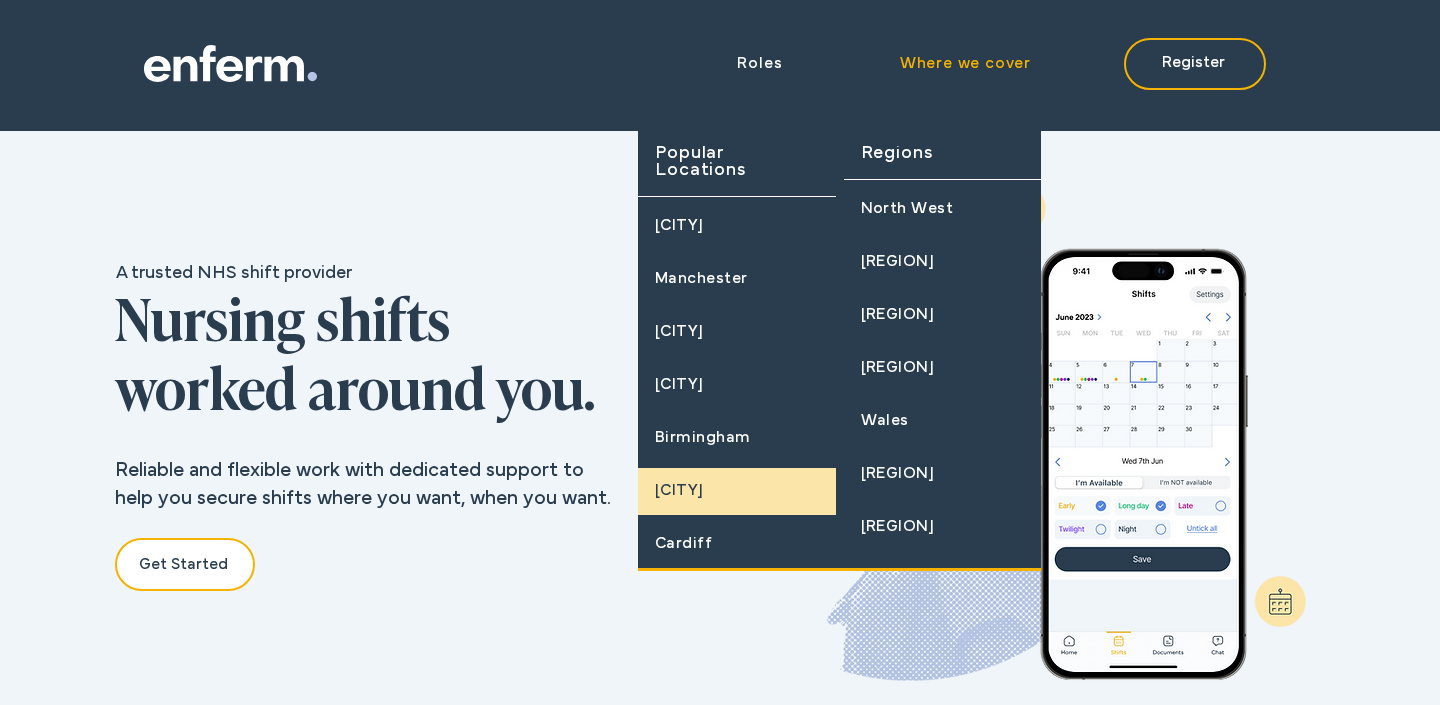 click on "[CITY]" at bounding box center (737, 491) 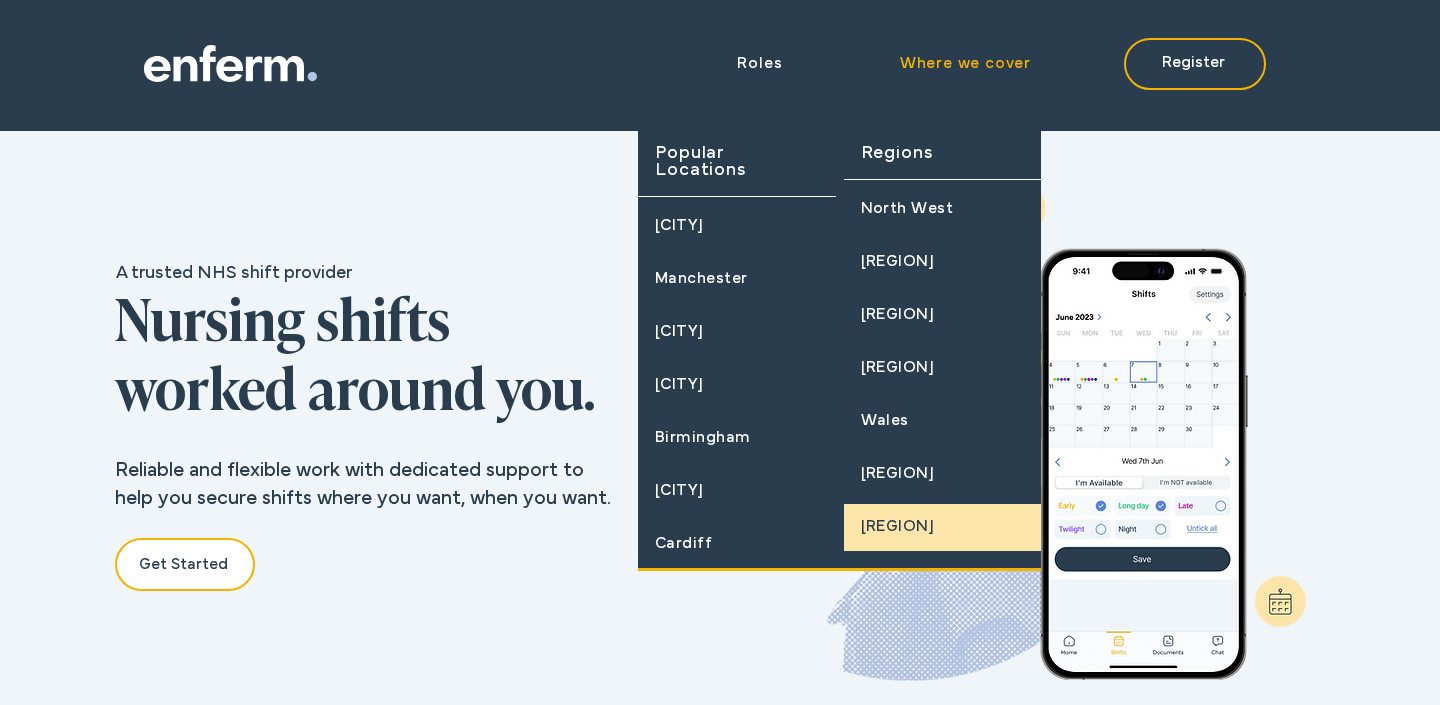 click on "[REGION]" at bounding box center [943, 527] 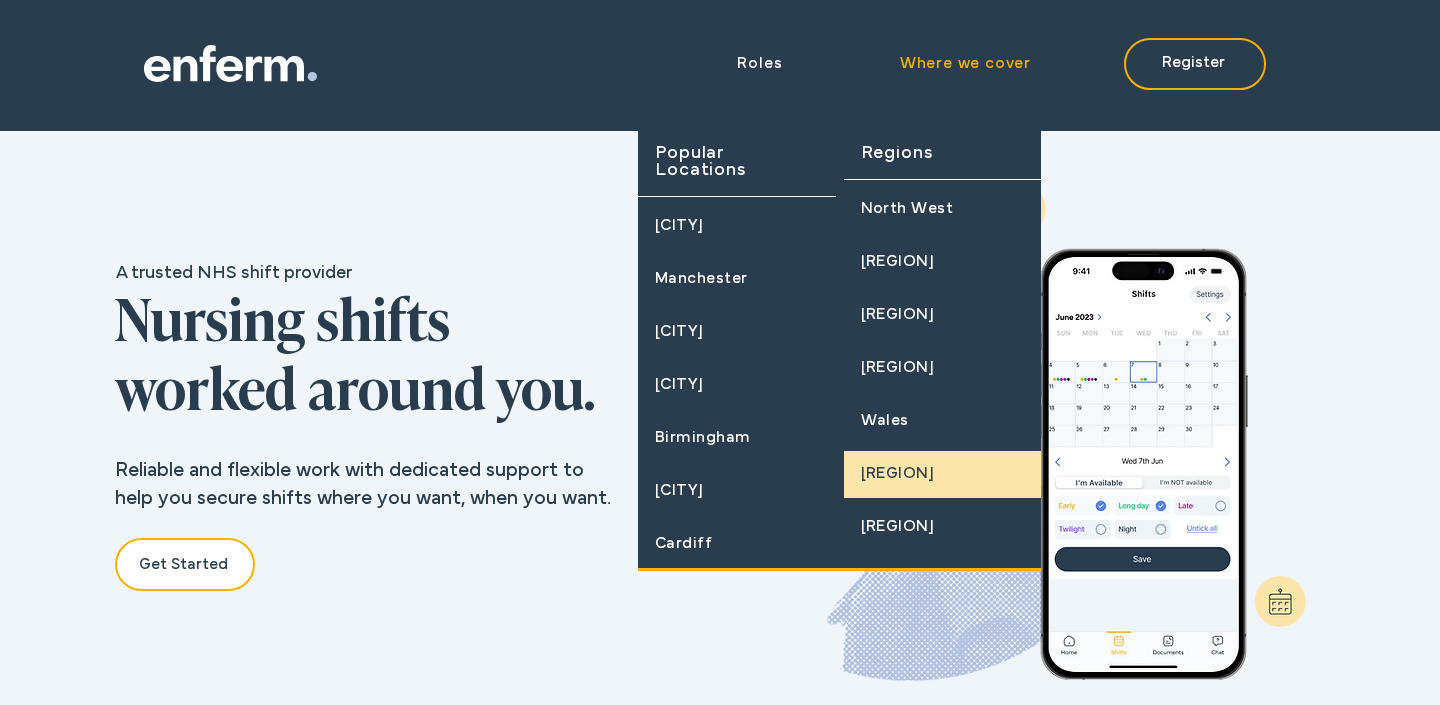 click on "[REGION]" at bounding box center (943, 474) 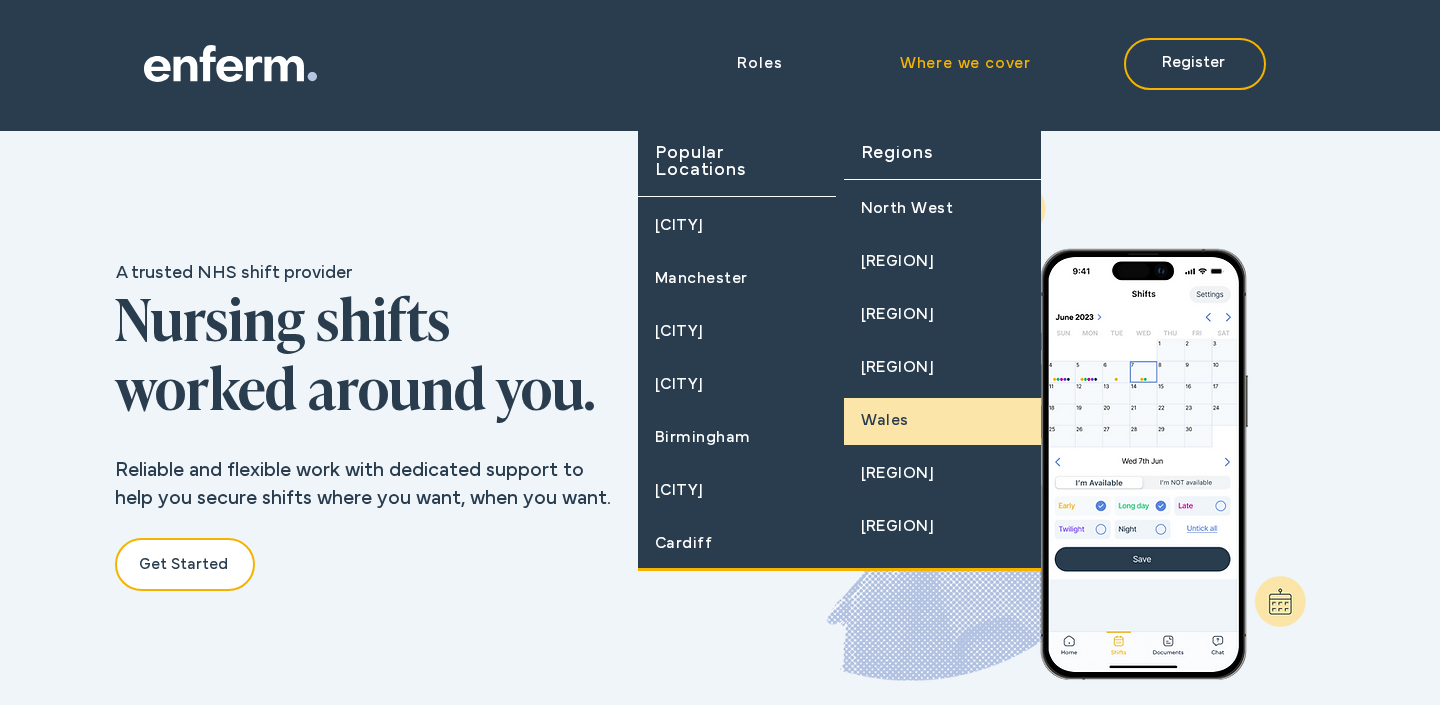 click on "Wales" at bounding box center [885, 421] 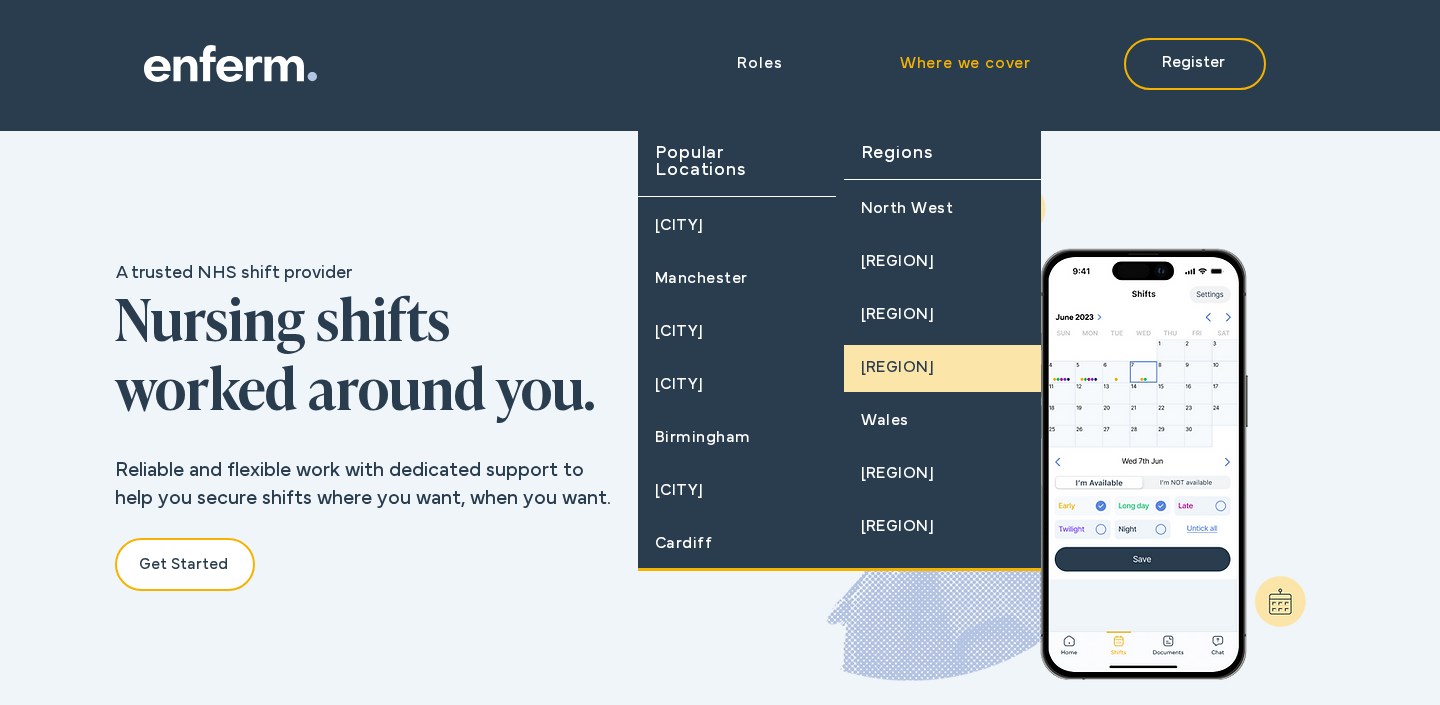 click on "[REGION]" at bounding box center (943, 368) 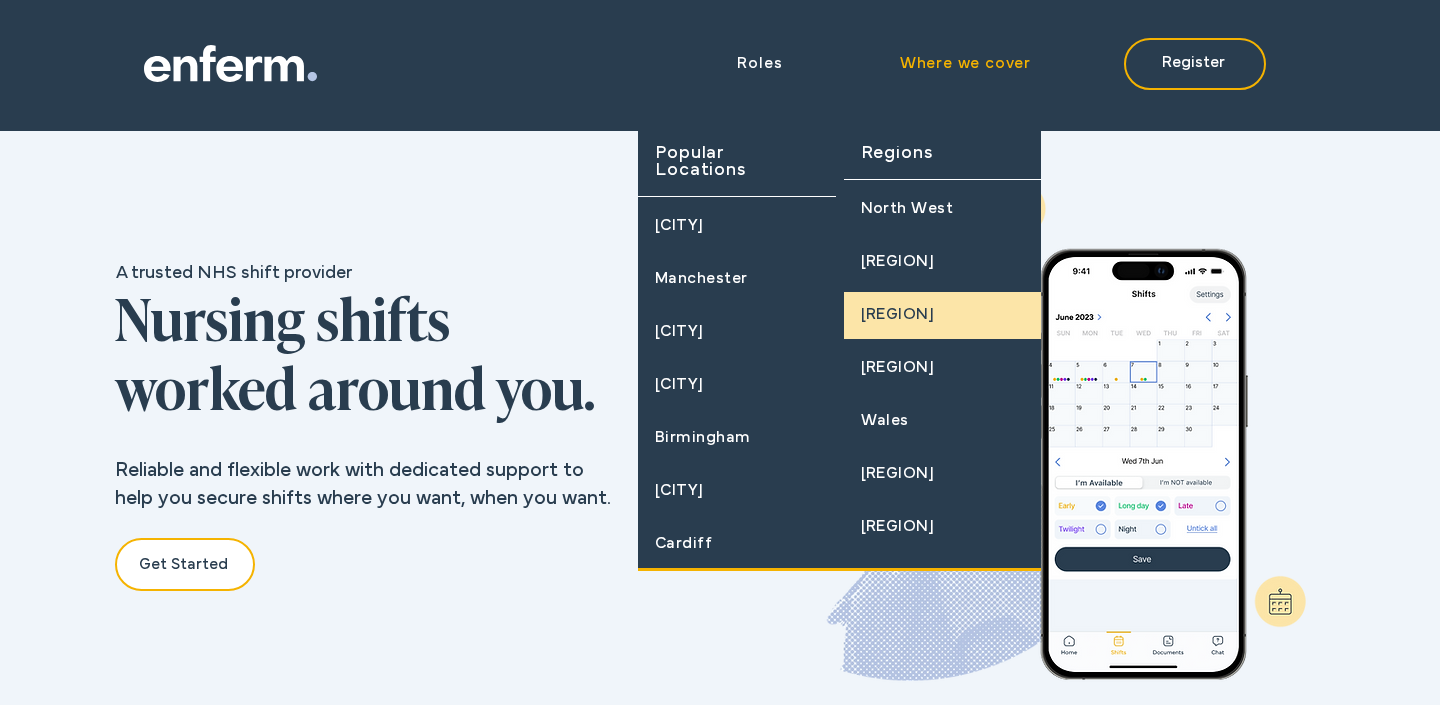 click on "[REGION]" at bounding box center (898, 315) 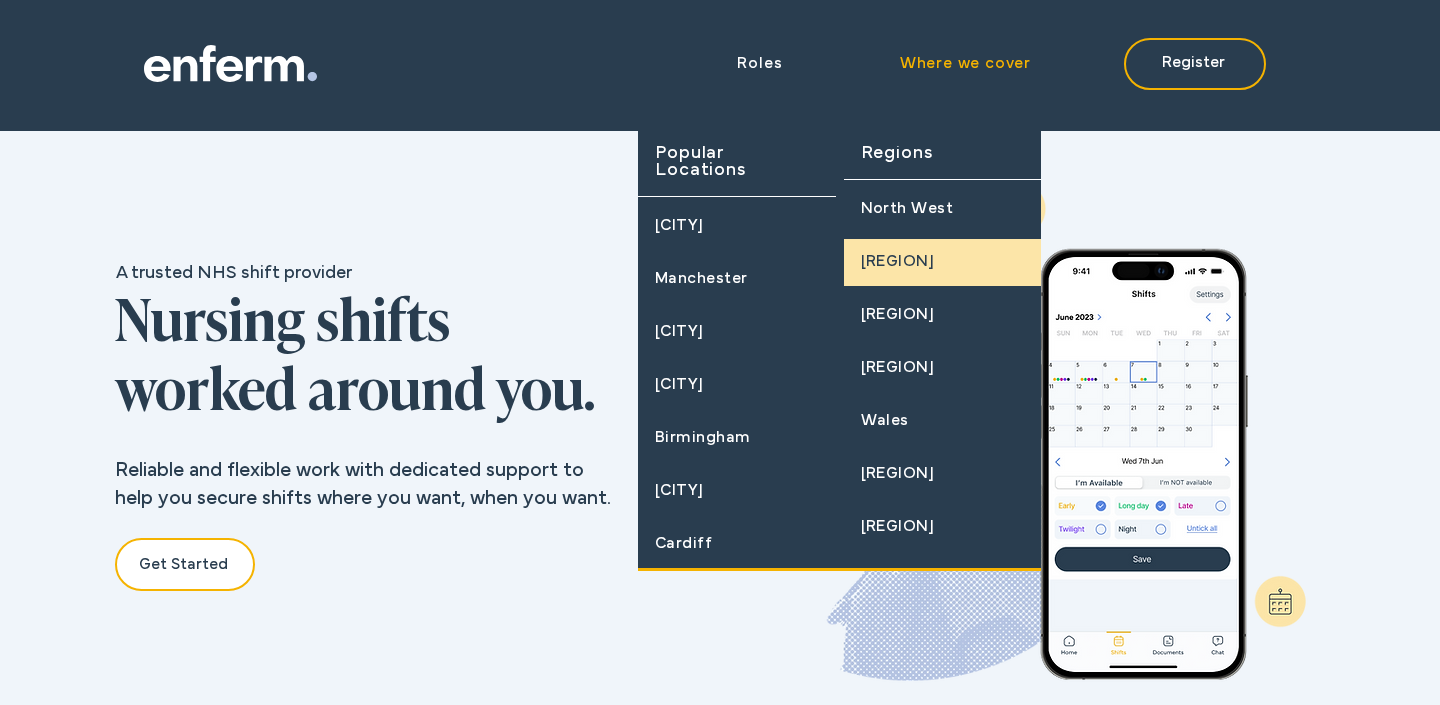 click on "[REGION]" at bounding box center [898, 262] 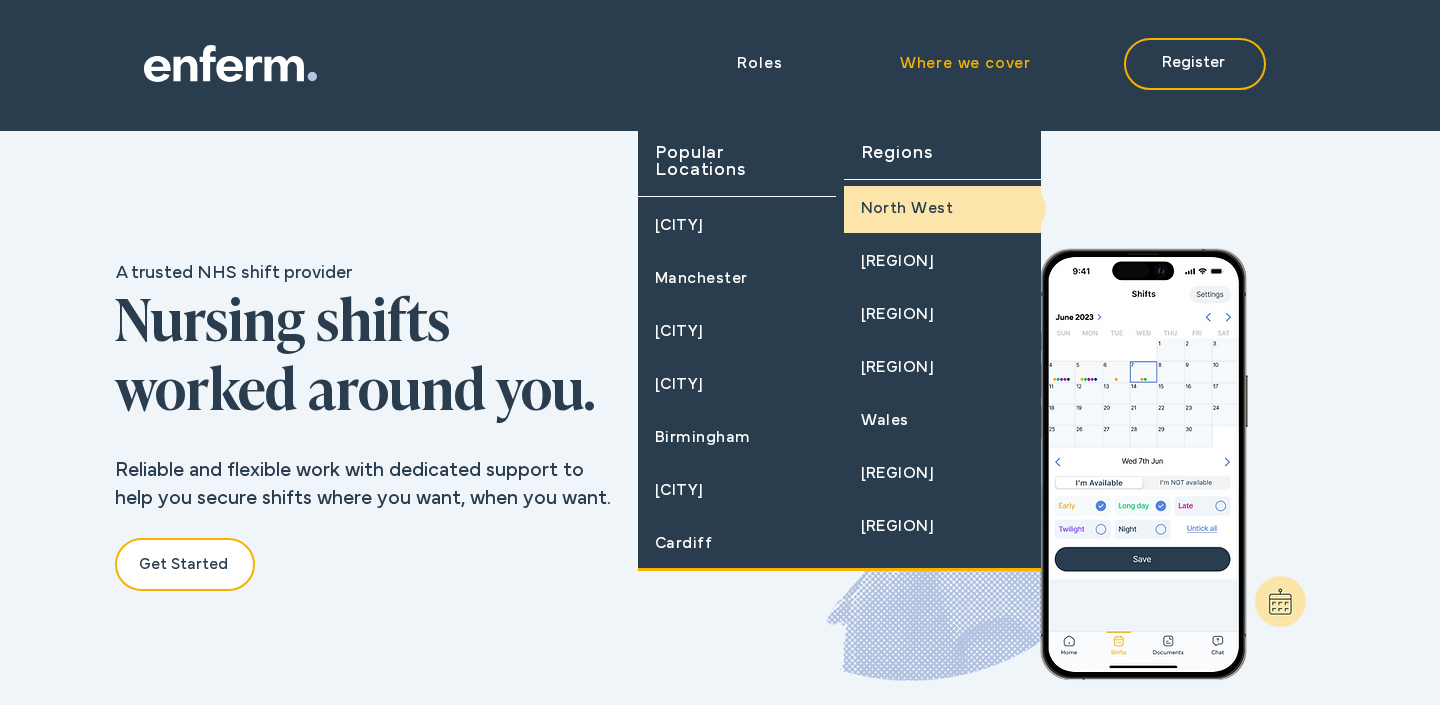 click on "North West" at bounding box center [943, 212] 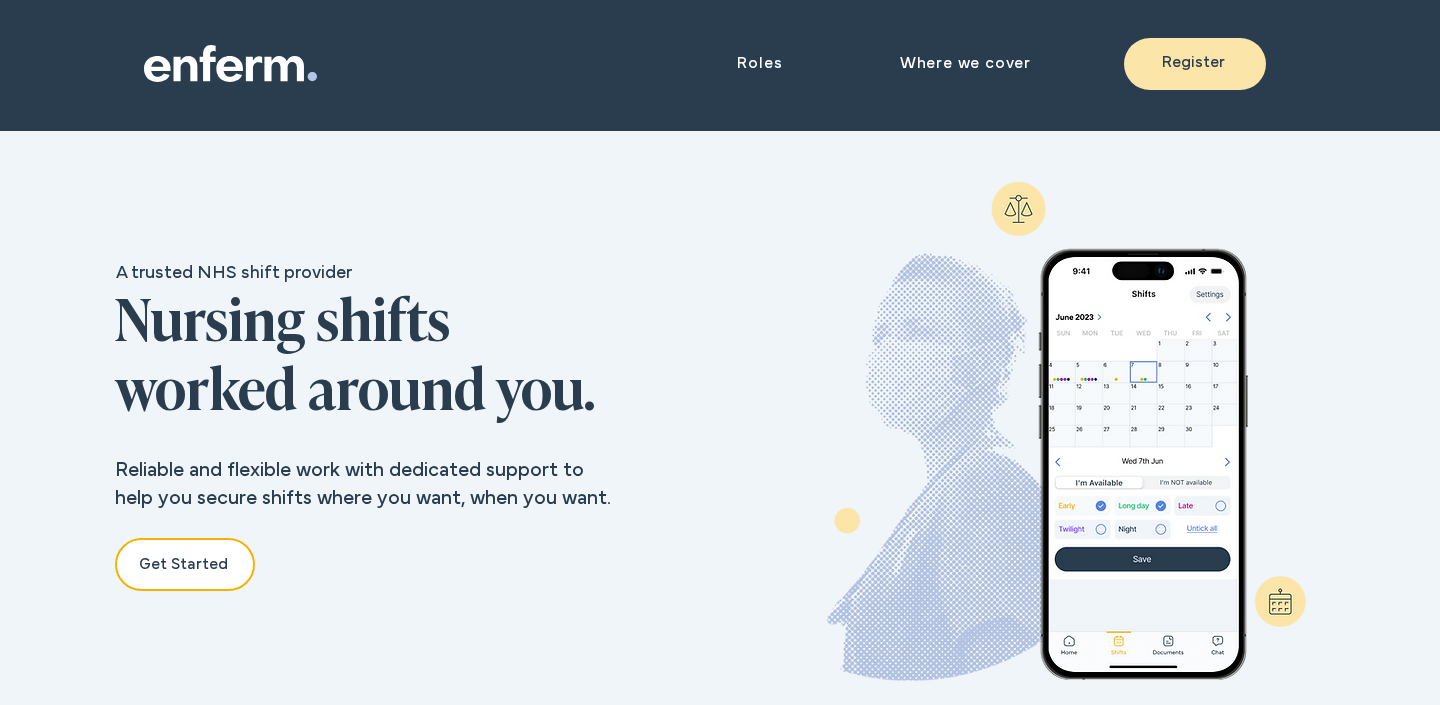 click on "Register" at bounding box center [1193, 63] 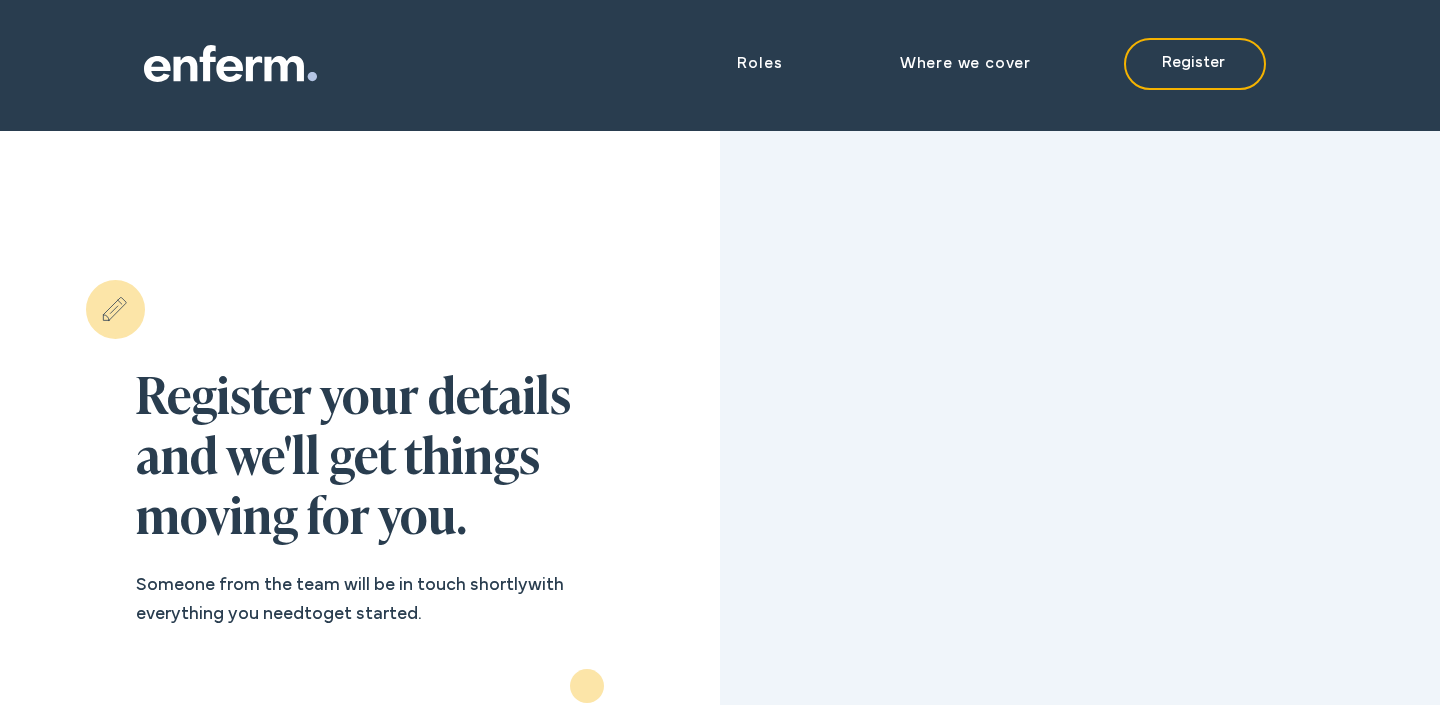 click at bounding box center (720, 307) 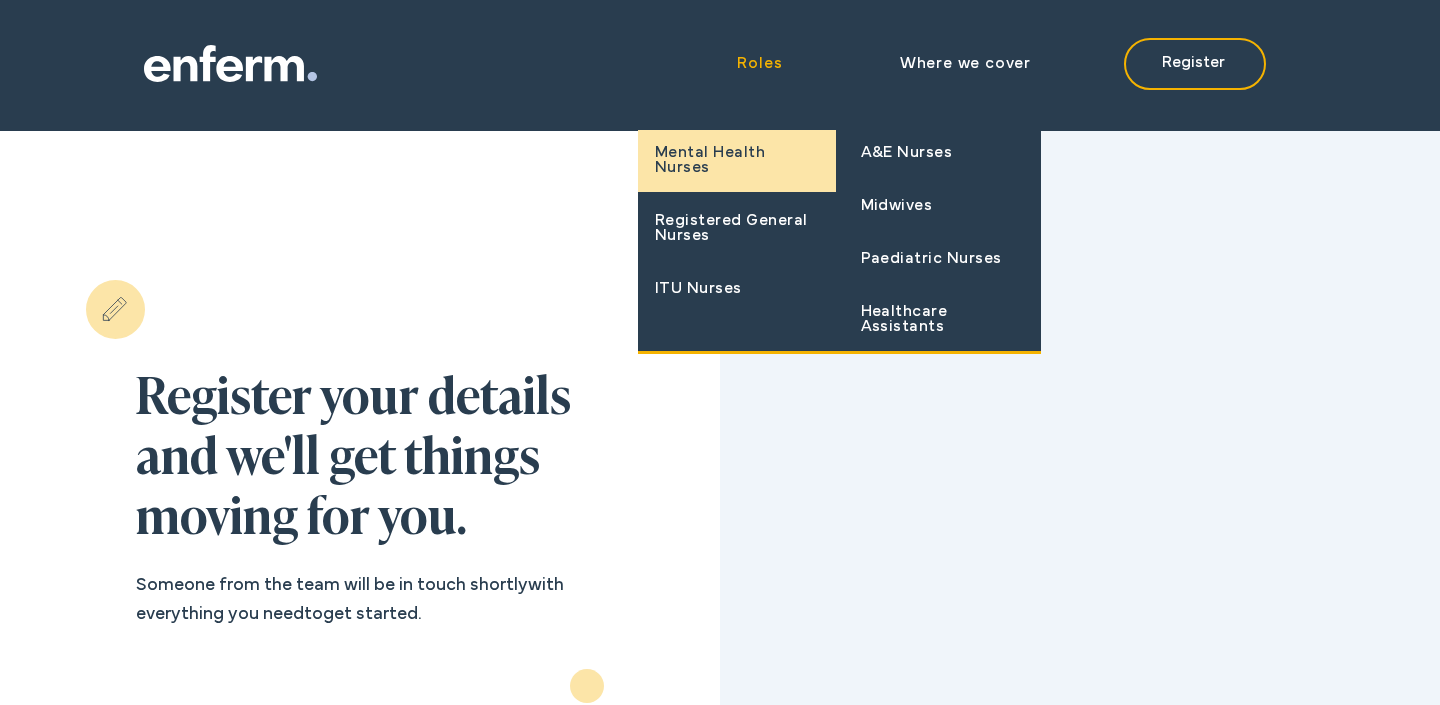 click on "Mental Health Nurses" at bounding box center [737, 161] 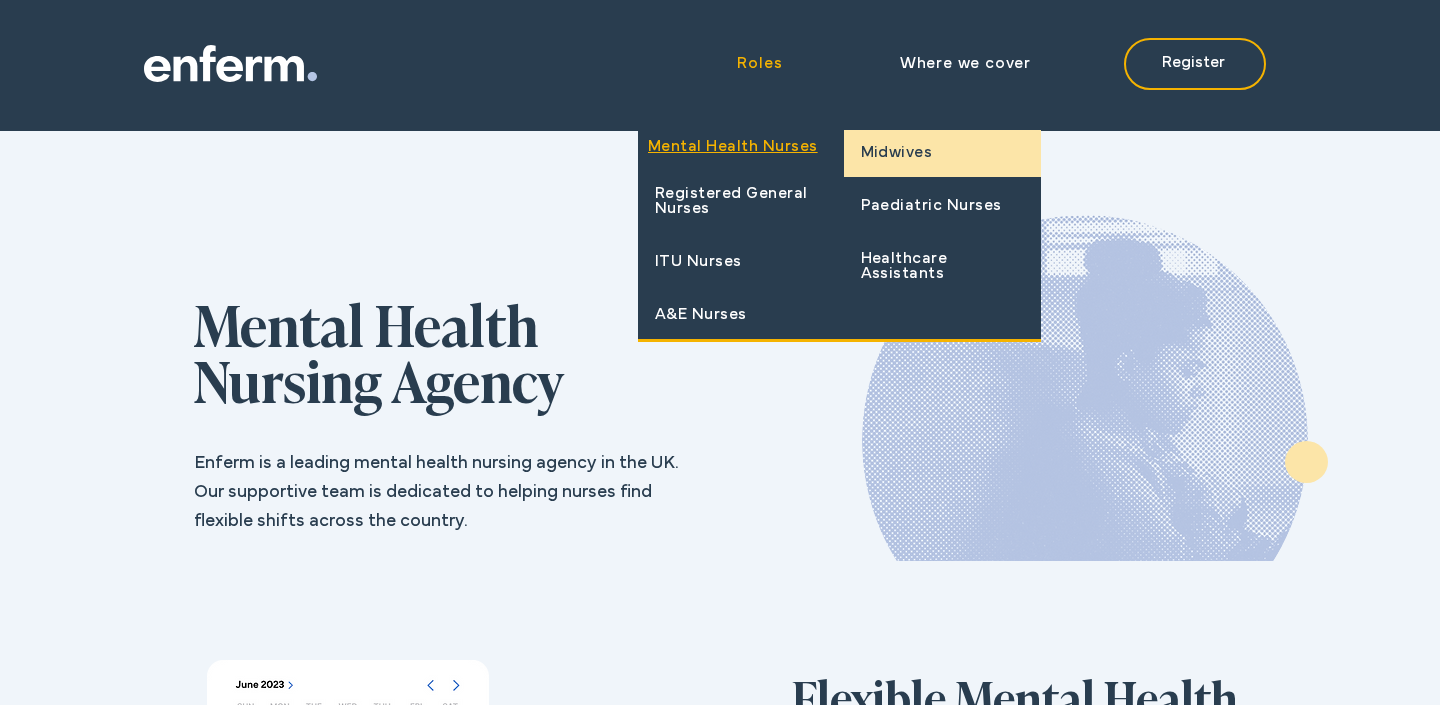 click on "Midwives" at bounding box center (897, 153) 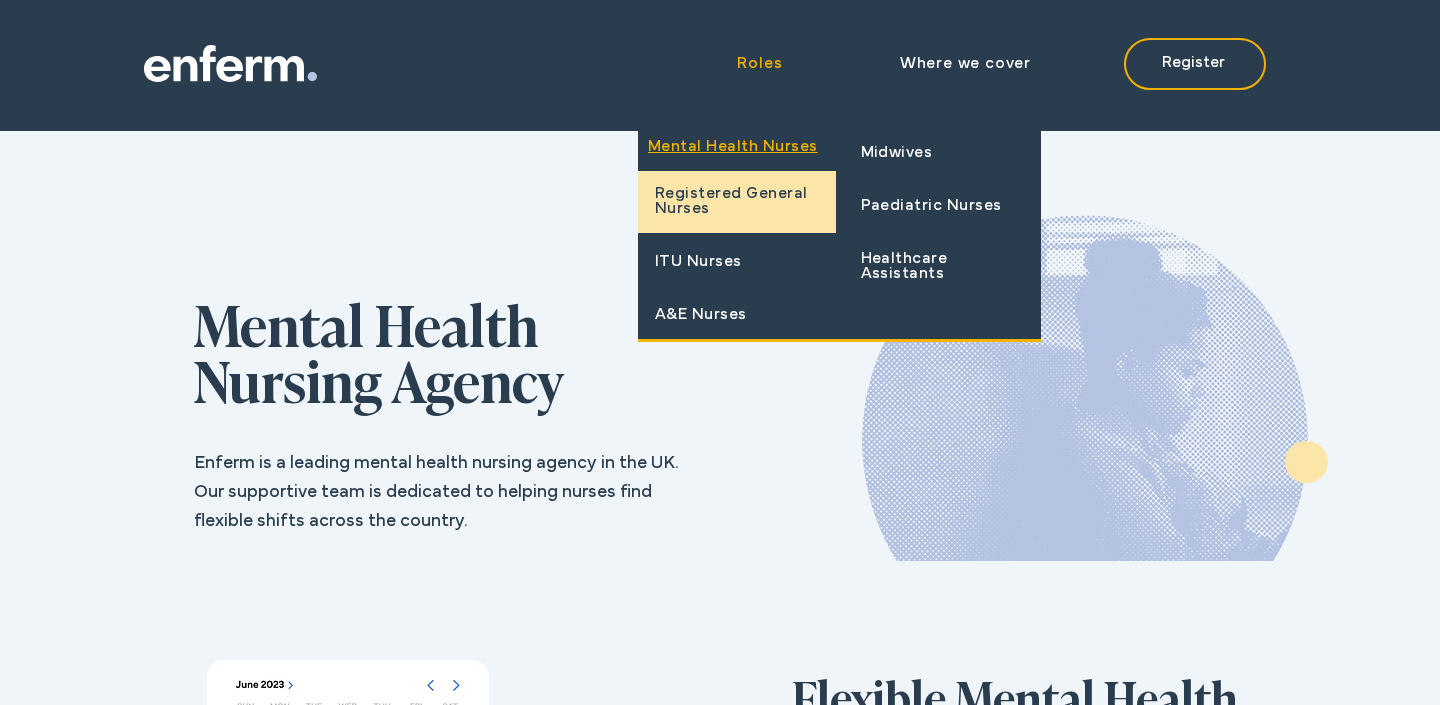 click on "Registered General Nurses" at bounding box center [737, 202] 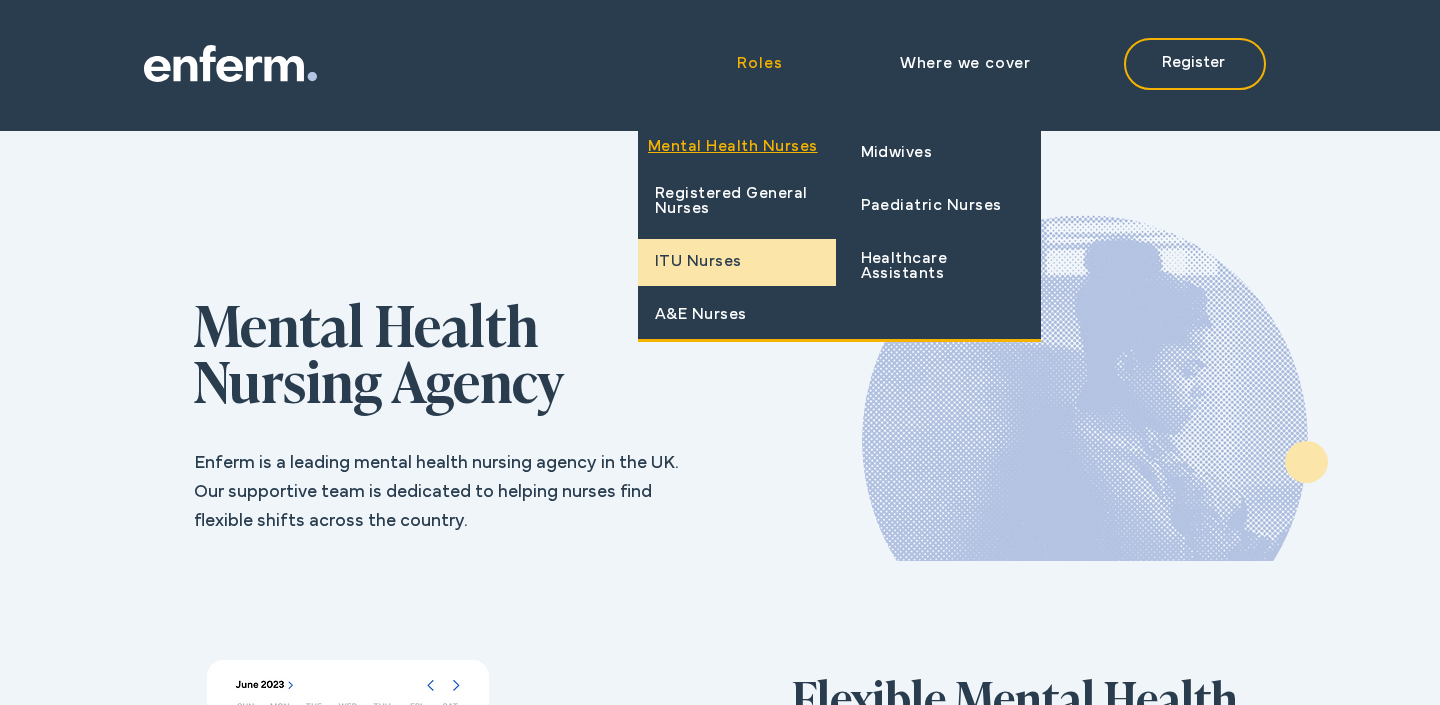 click on "ITU Nurses" at bounding box center (698, 262) 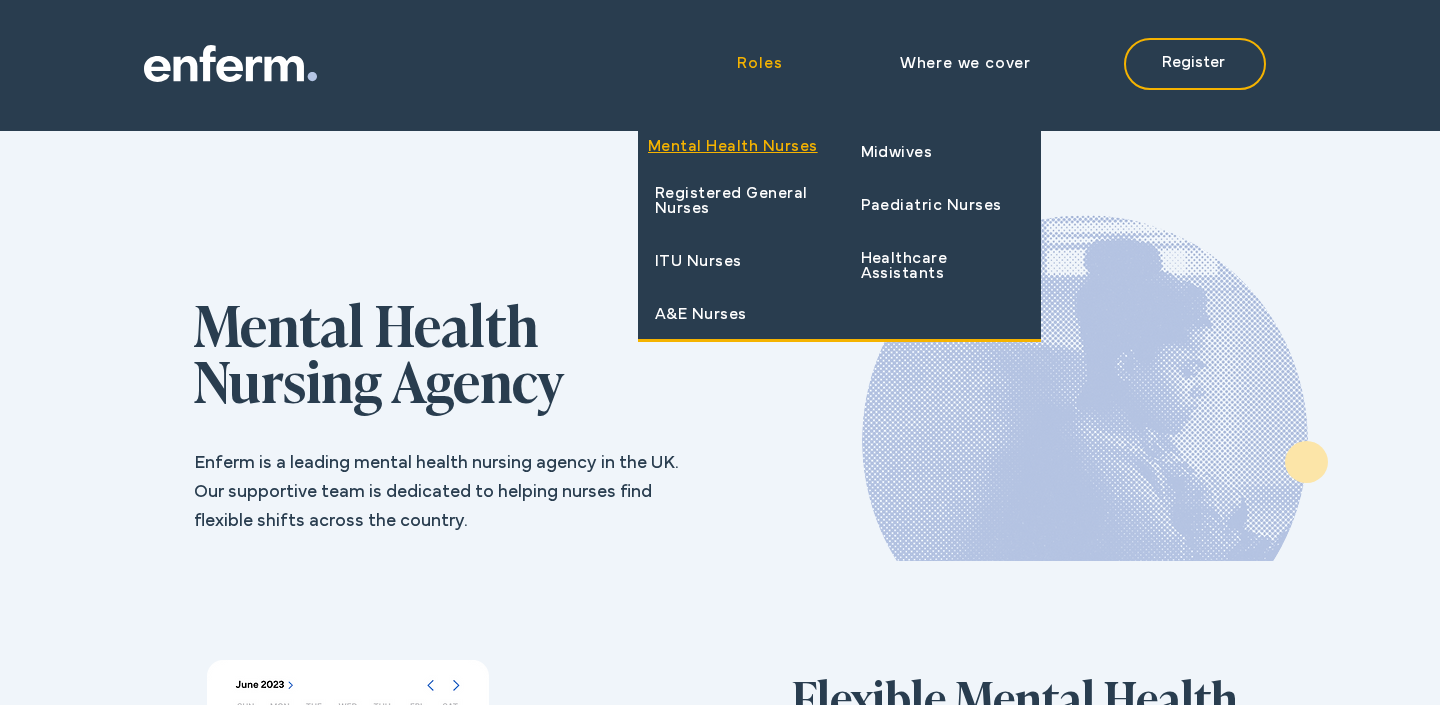 click on "Mental Health Nurses" at bounding box center [733, 147] 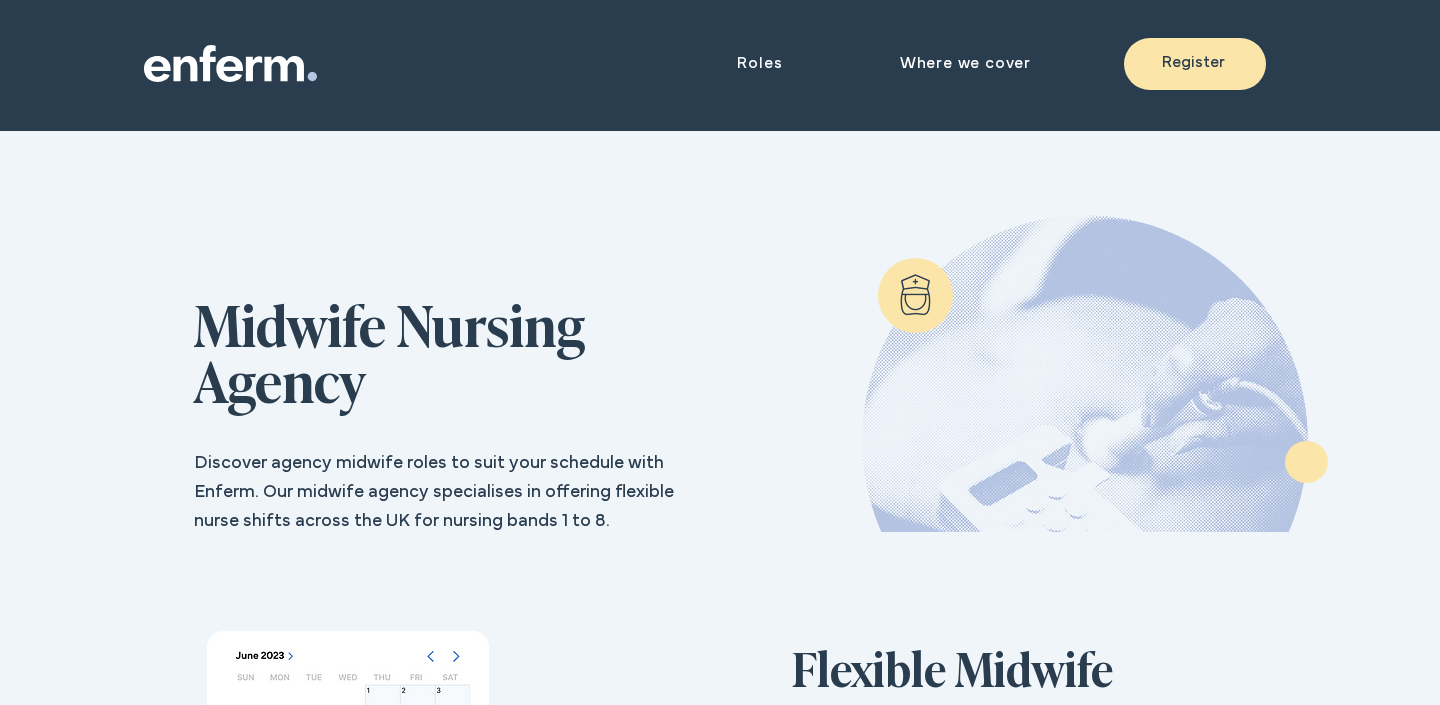 click on "Register" at bounding box center [1195, 64] 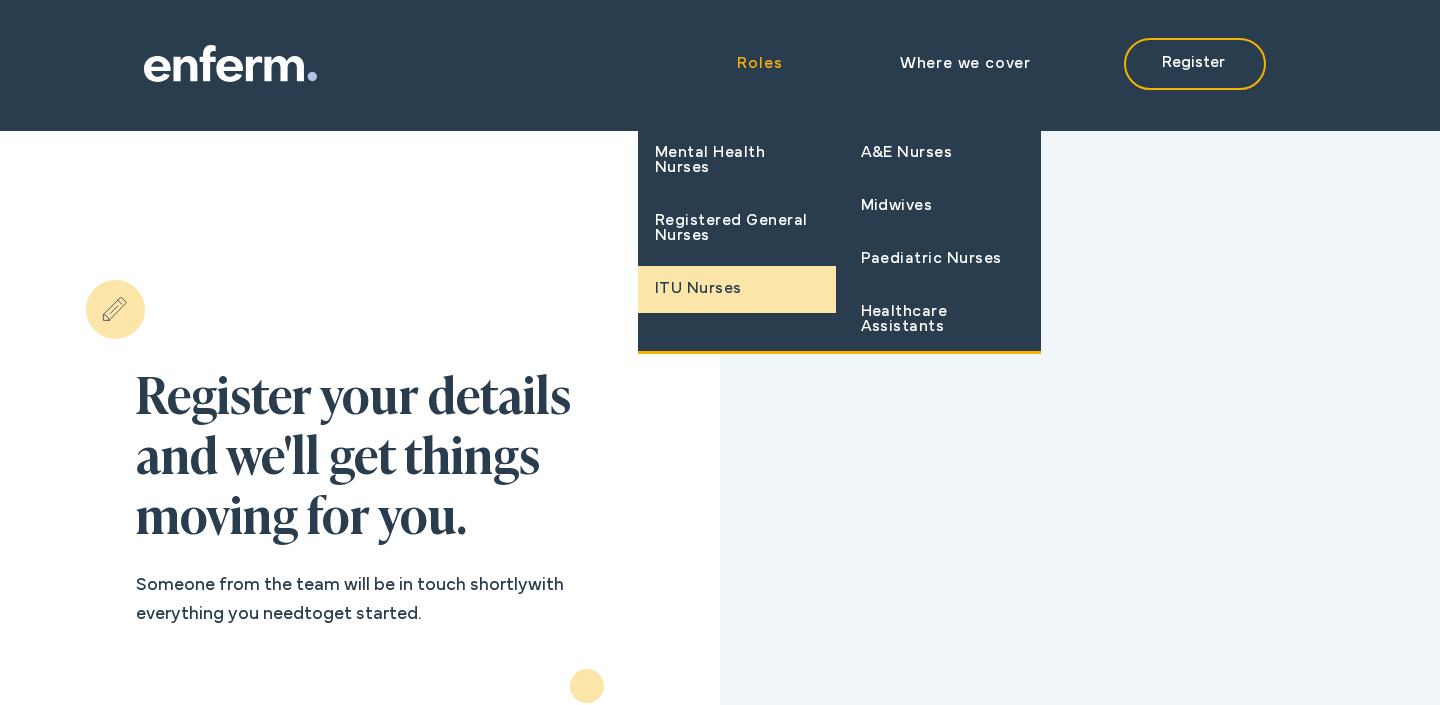 click on "ITU Nurses" at bounding box center (698, 289) 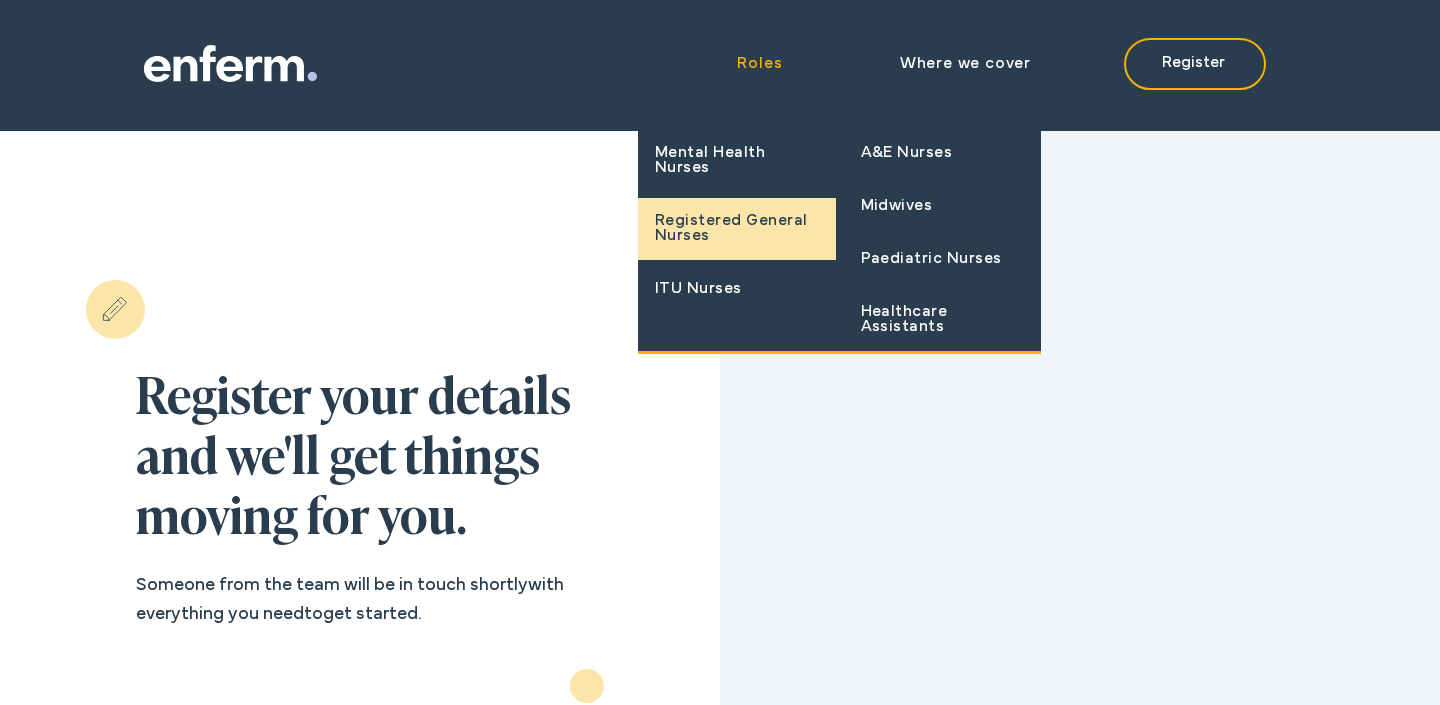 click on "Registered General Nurses" at bounding box center (737, 229) 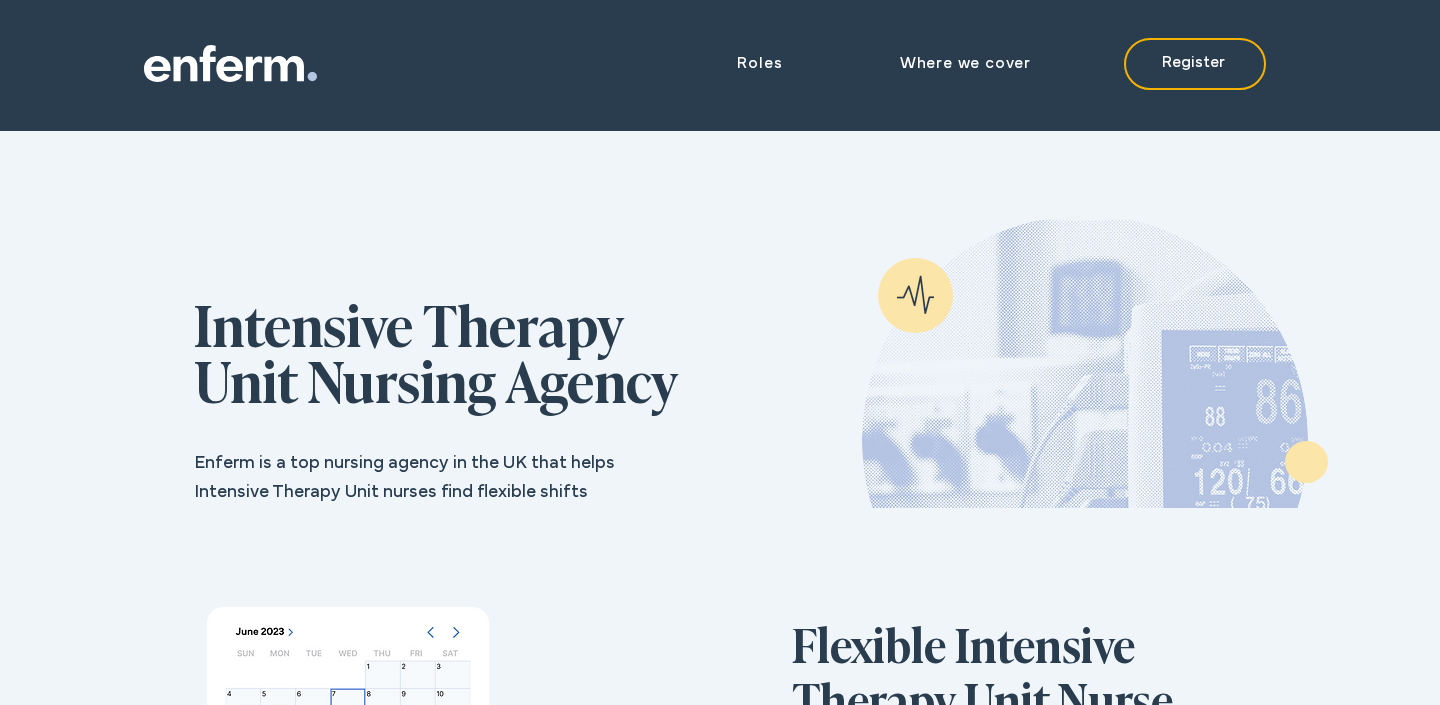 click at bounding box center [360, 512] 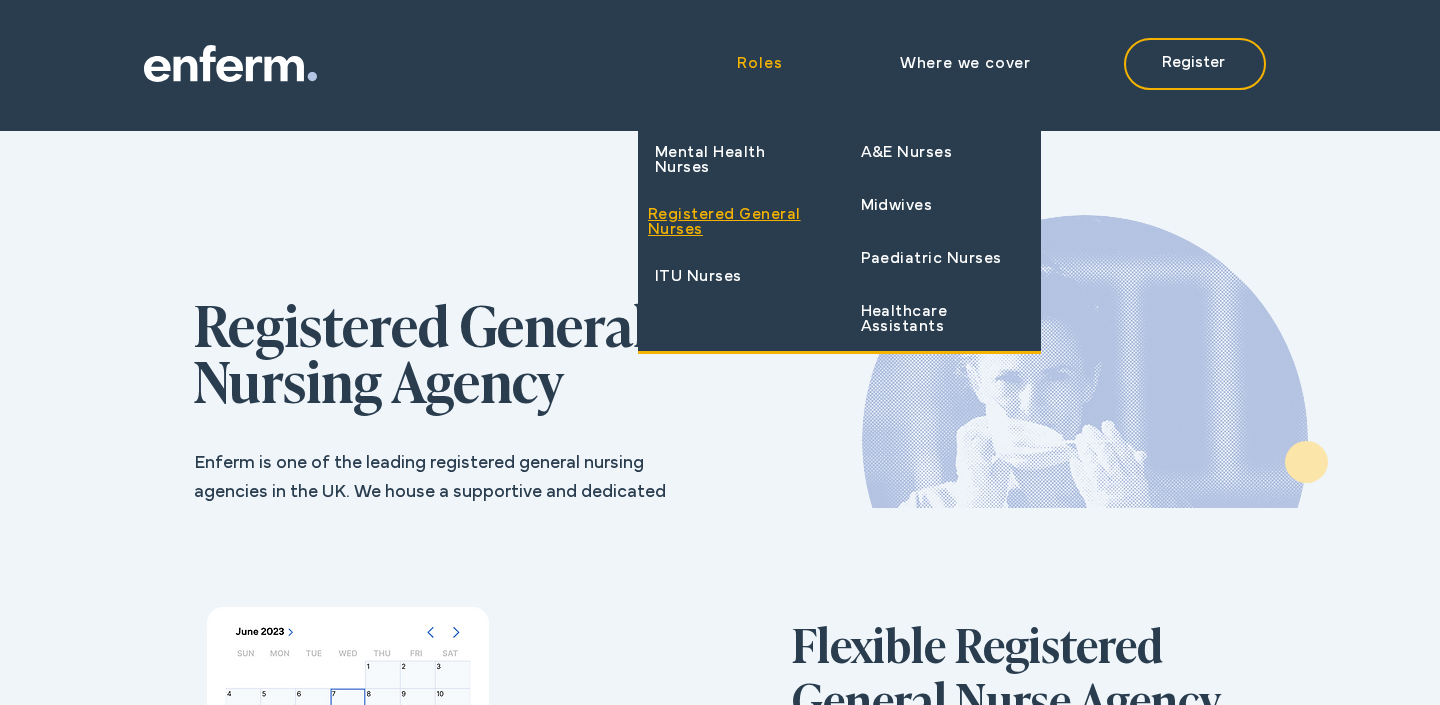click on "Registered General Nurses" at bounding box center [737, 223] 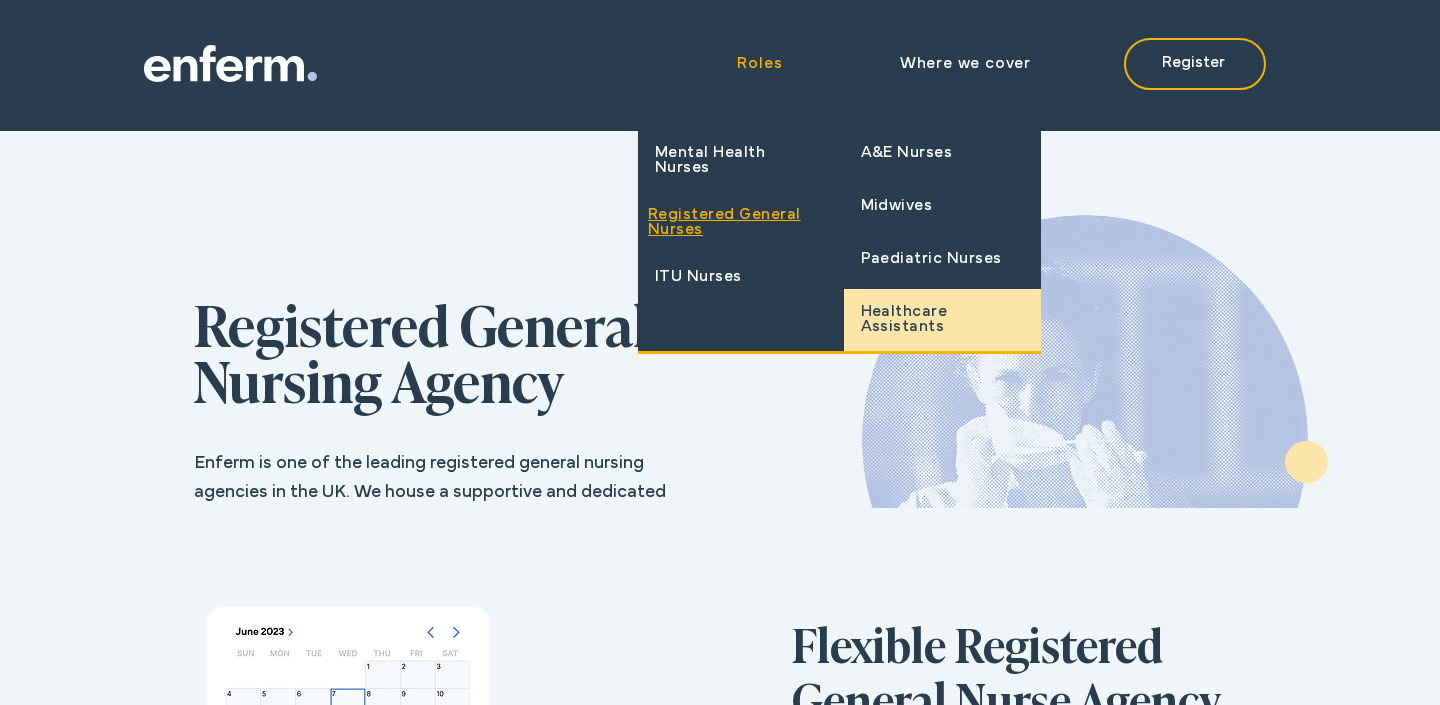 click on "Healthcare Assistants" at bounding box center [943, 320] 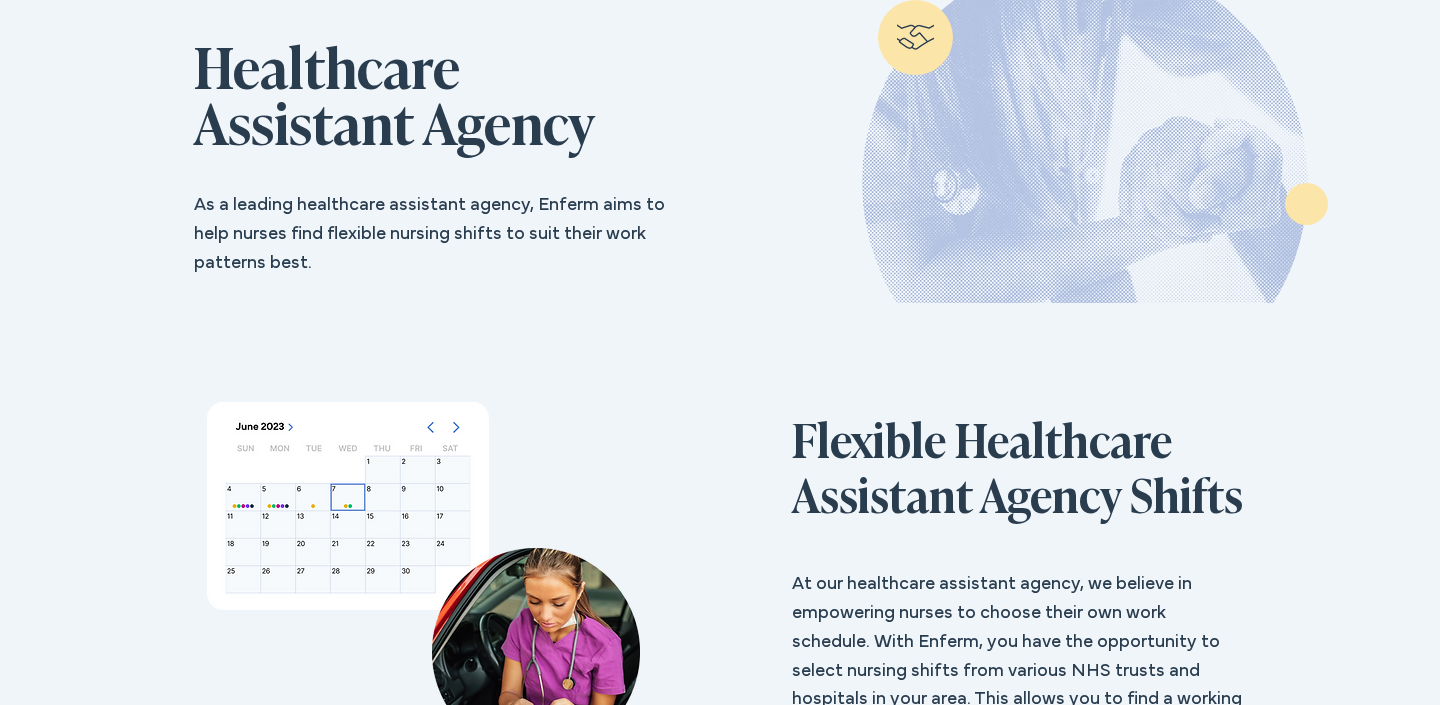 scroll, scrollTop: 0, scrollLeft: 0, axis: both 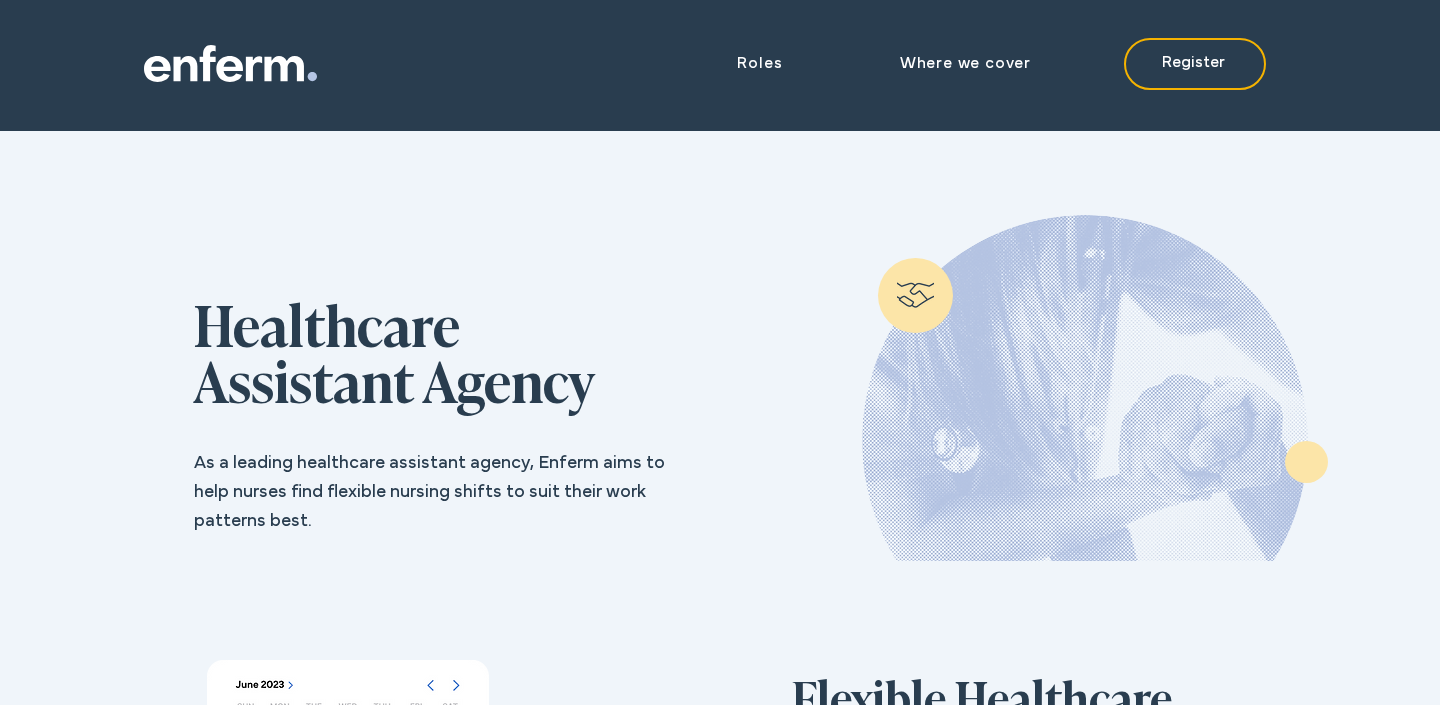 click 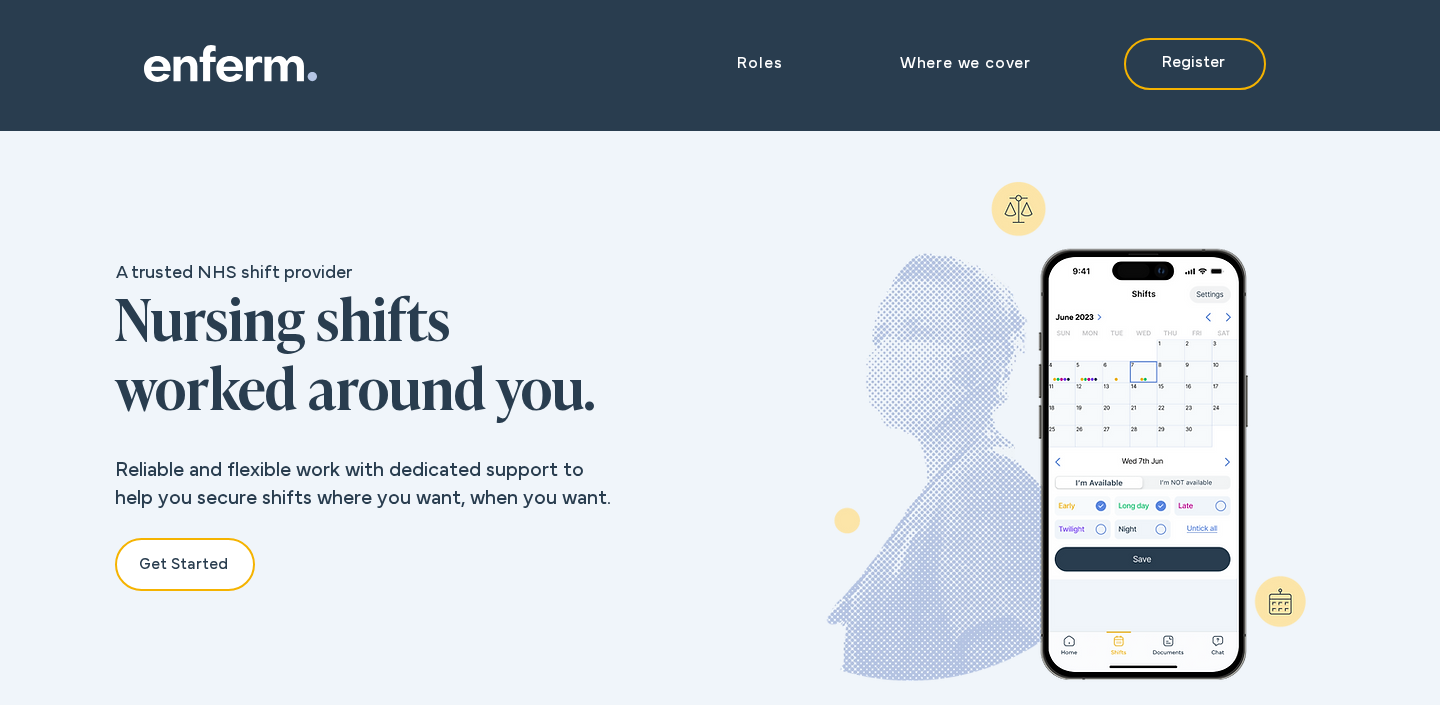 click 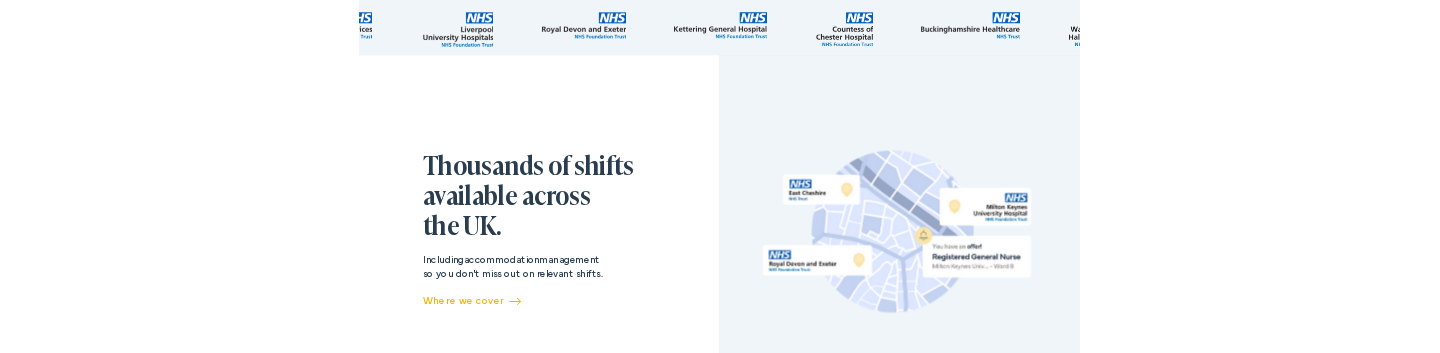 scroll, scrollTop: 786, scrollLeft: 0, axis: vertical 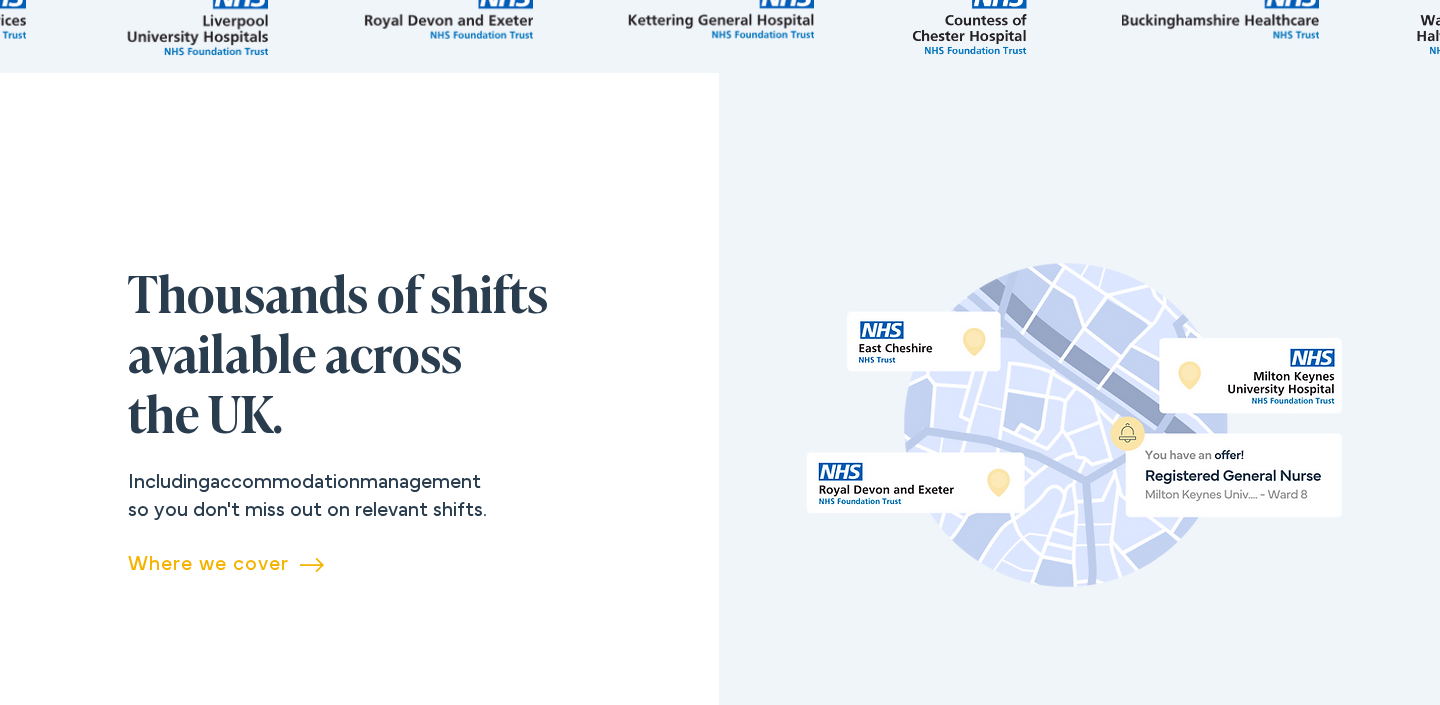 click on "Thousands of shifts available across
the UK." at bounding box center (338, 359) 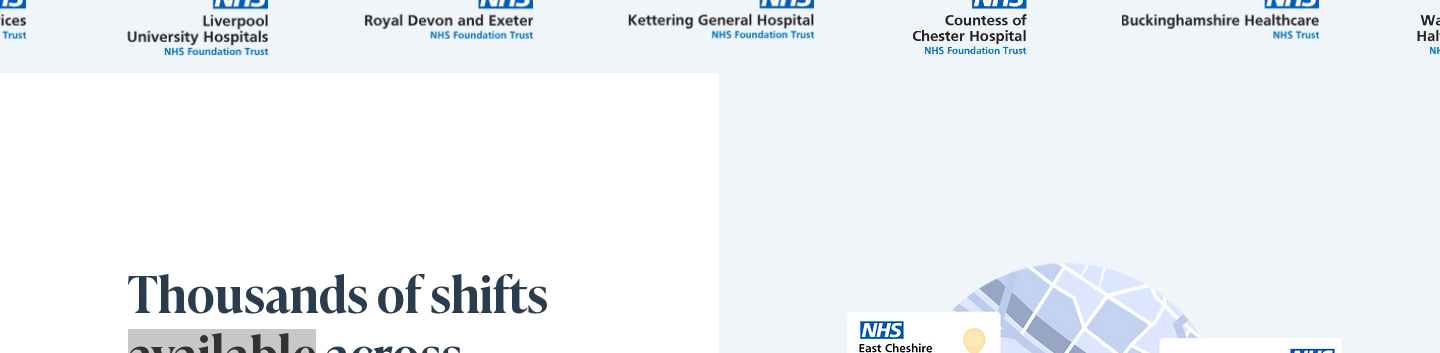 scroll, scrollTop: 0, scrollLeft: 592, axis: horizontal 